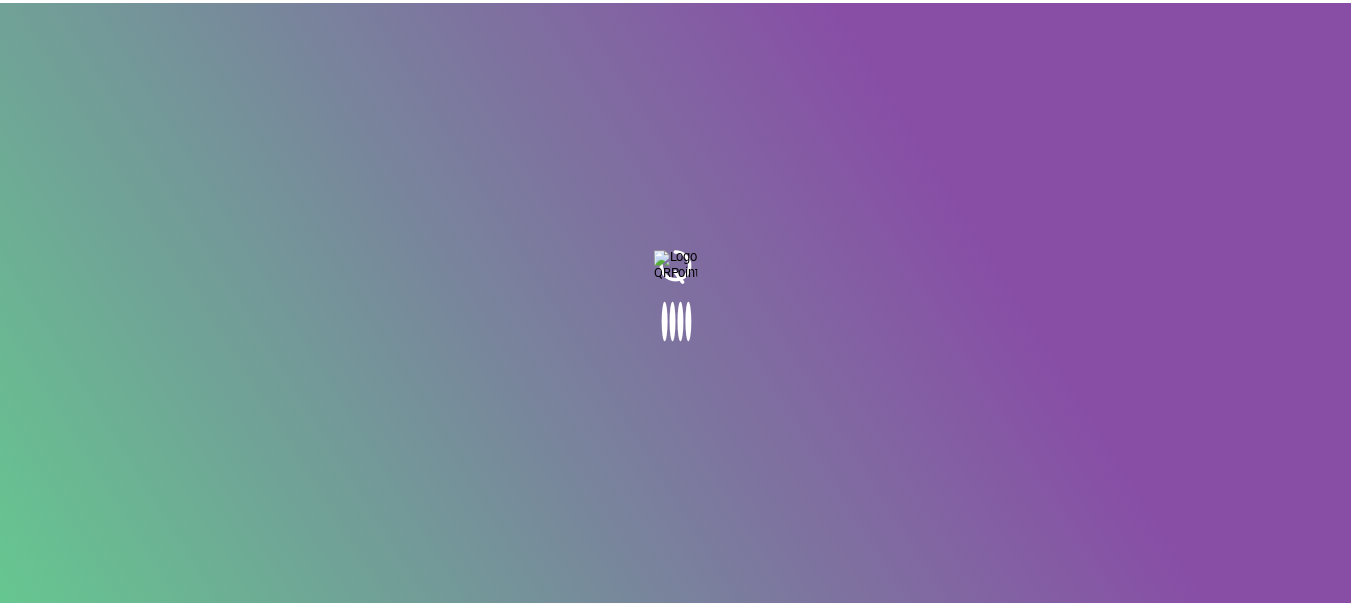 scroll, scrollTop: 0, scrollLeft: 0, axis: both 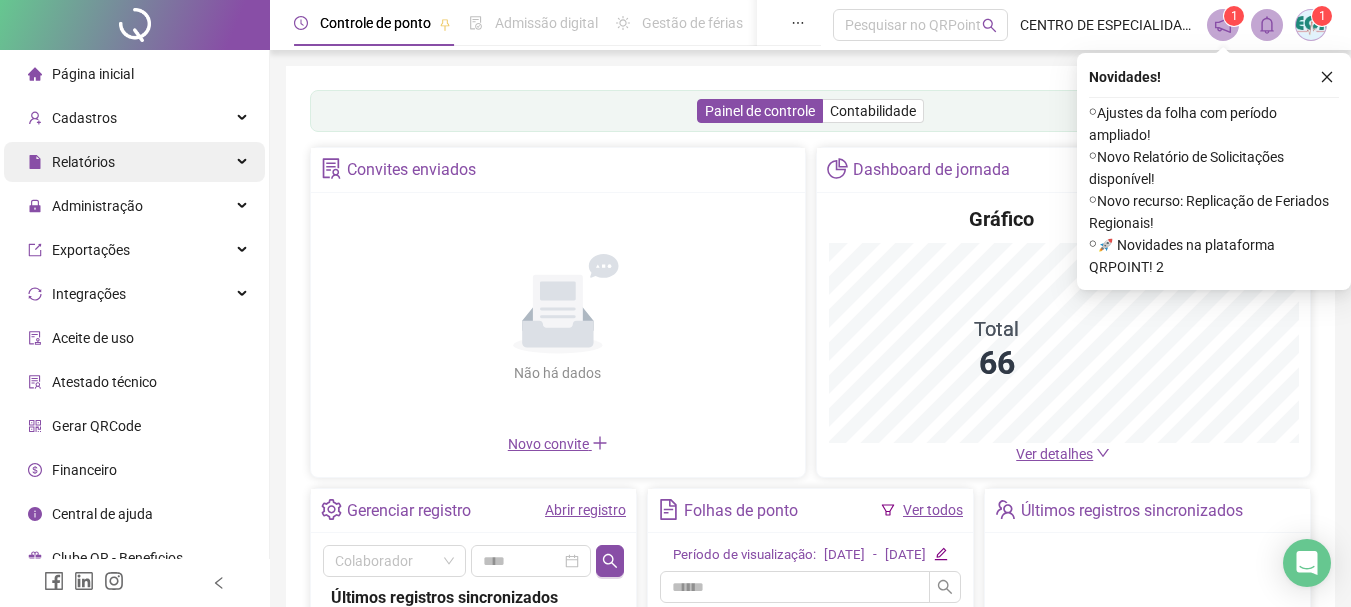 click on "Relatórios" at bounding box center [83, 162] 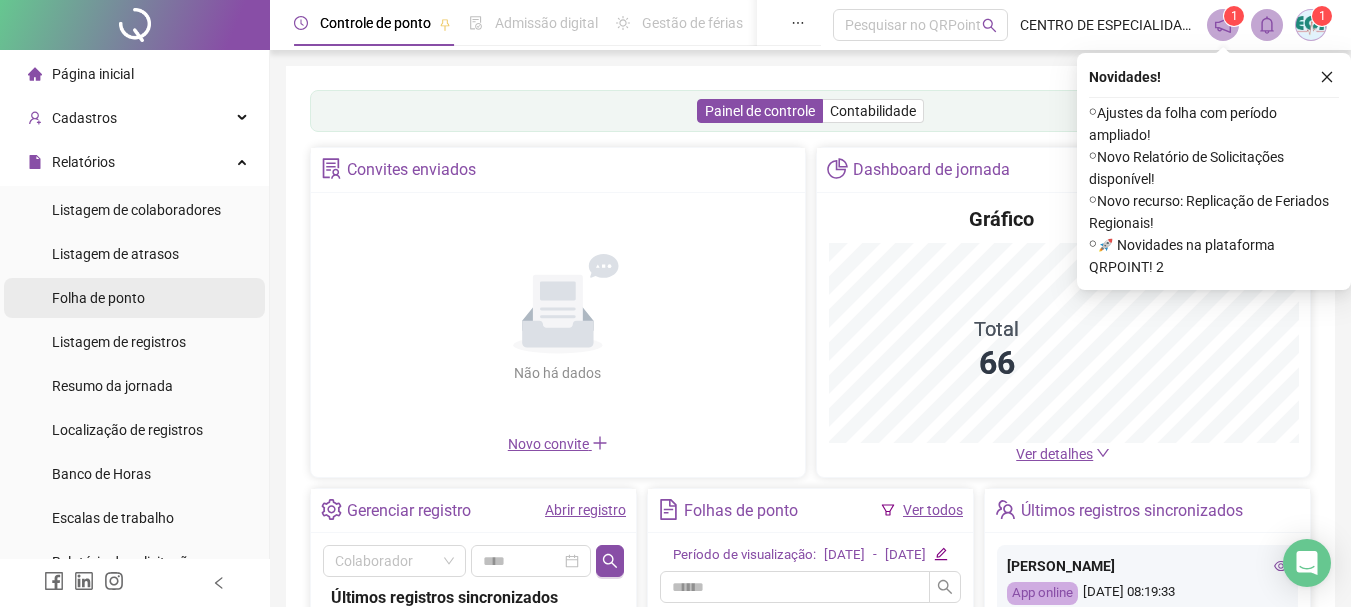 click on "Folha de ponto" at bounding box center (98, 298) 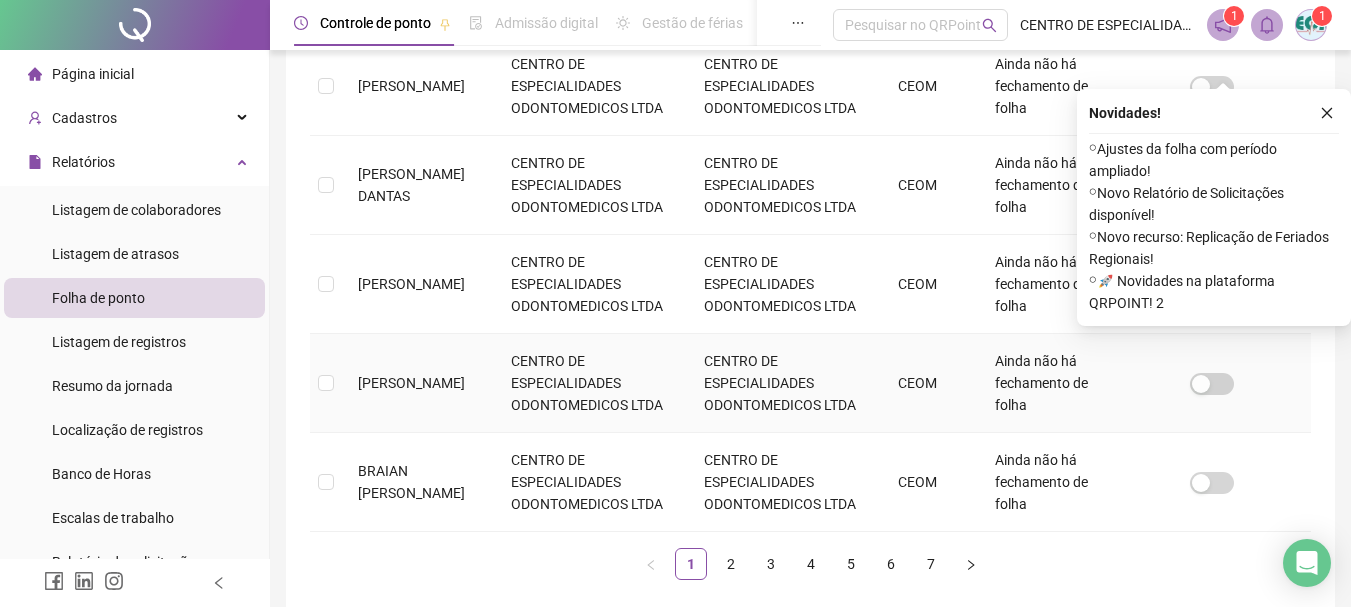 scroll, scrollTop: 1005, scrollLeft: 0, axis: vertical 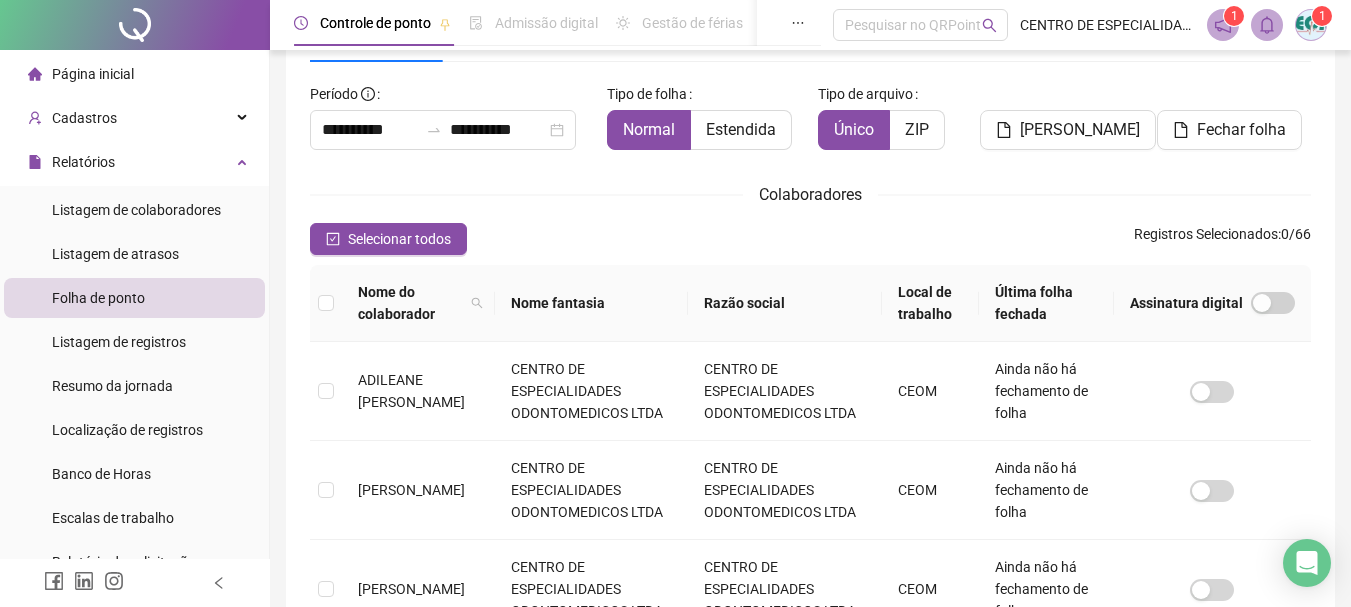 click on "Nome do colaborador Nome fantasia Razão social Local de trabalho Última folha fechada Assinatura digital               ADILEANE [PERSON_NAME] CENTRO DE ESPECIALIDADES ODONTOMEDICOS LTDA CENTRO DE ESPECIALIDADES ODONTOMEDICOS LTDA CEOM Ainda não há fechamento de folha [PERSON_NAME] CENTRO DE ESPECIALIDADES ODONTOMEDICOS LTDA CENTRO DE ESPECIALIDADES ODONTOMEDICOS LTDA CEOM Ainda não há fechamento de folha AGOSTINO BOZZA JUNIOR CENTRO DE ESPECIALIDADES ODONTOMEDICOS LTDA CENTRO DE ESPECIALIDADES ODONTOMEDICOS LTDA CEOM Ainda não há fechamento de folha [PERSON_NAME] DIAS CENTRO DE ESPECIALIDADES ODONTOMEDICOS LTDA CENTRO DE ESPECIALIDADES ODONTOMEDICOS LTDA CEOM Ainda não há fechamento de folha [PERSON_NAME] DOURADO CENTRO DE ESPECIALIDADES ODONTOMEDICOS LTDA CENTRO DE ESPECIALIDADES ODONTOMEDICOS LTDA CEOM Ainda não há fechamento de folha [PERSON_NAME] CENTRO DE ESPECIALIDADES ODONTOMEDICOS LTDA CENTRO DE ESPECIALIDADES ODONTOMEDICOS LTDA CEOM CEOM CEOM CEOM CEOM" at bounding box center [810, 822] 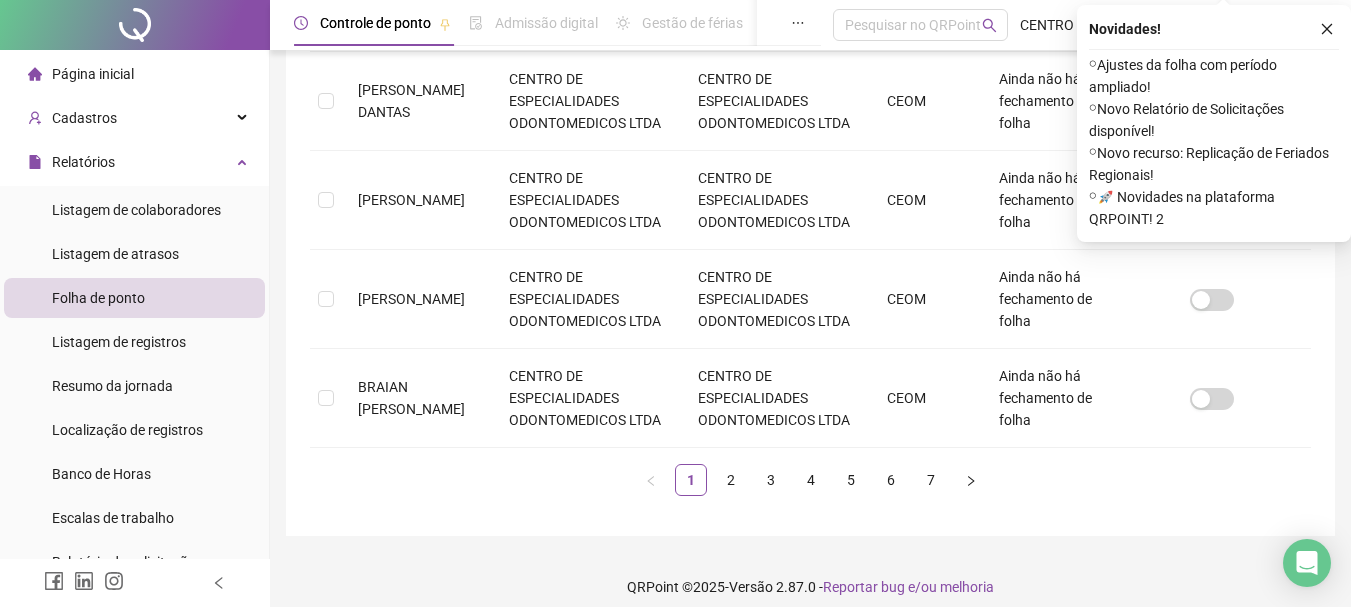 scroll, scrollTop: 1005, scrollLeft: 0, axis: vertical 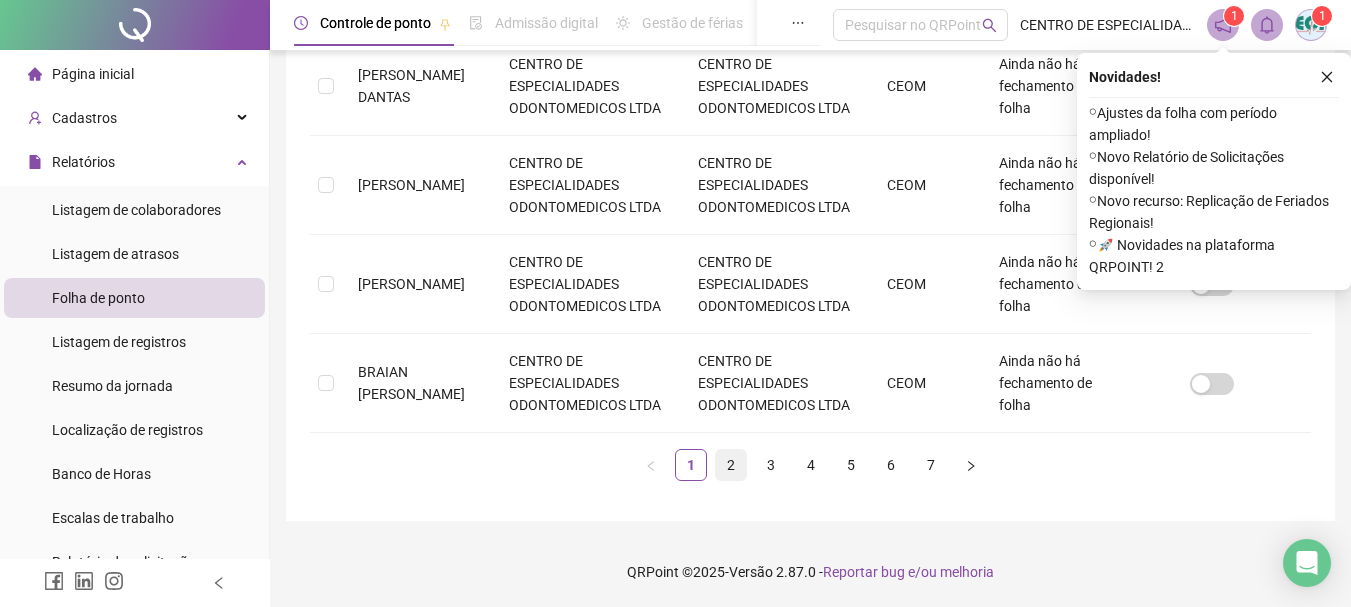 click on "2" at bounding box center (731, 465) 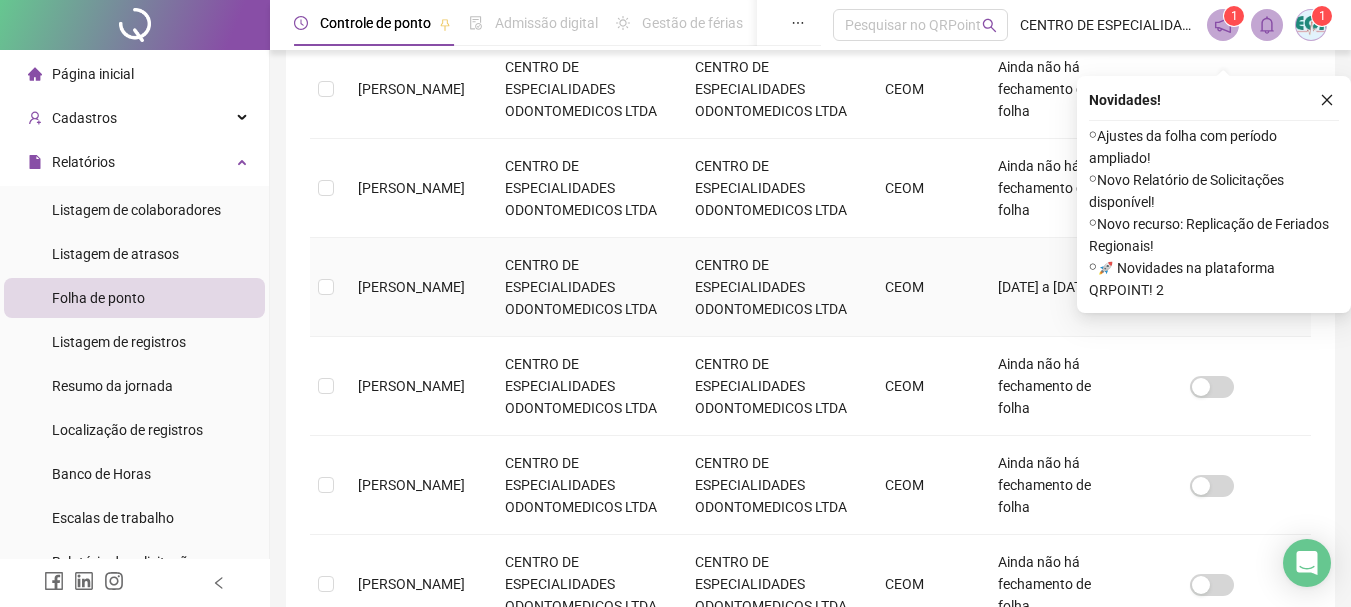 scroll, scrollTop: 706, scrollLeft: 0, axis: vertical 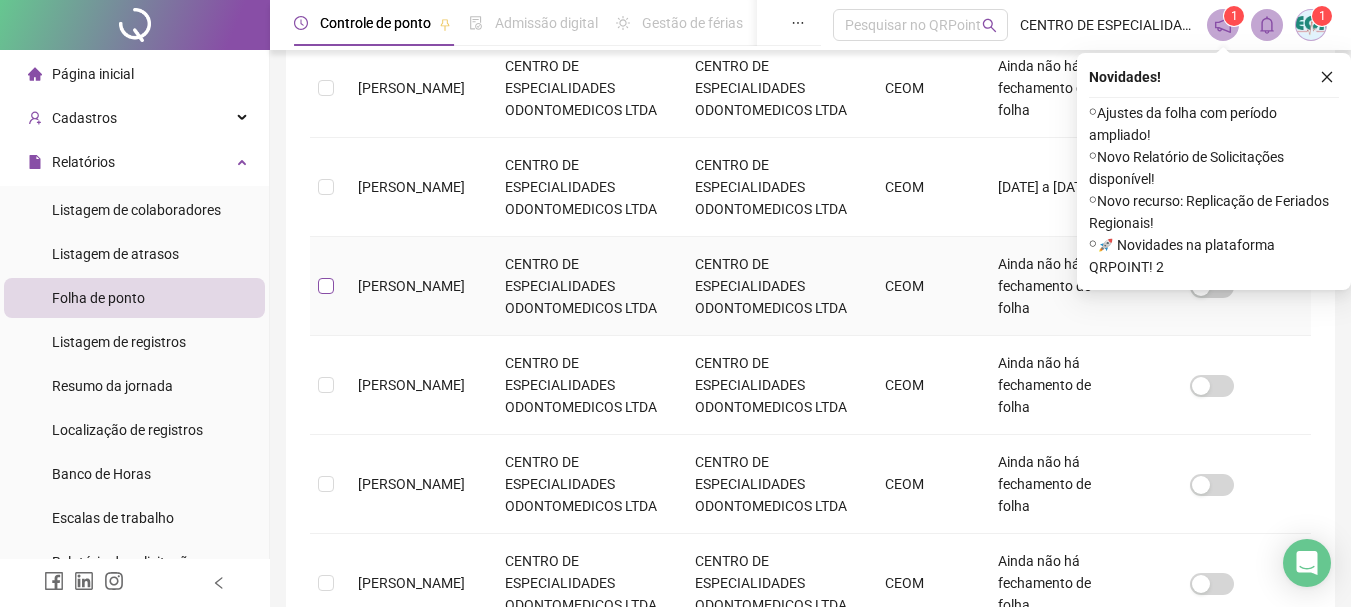 click at bounding box center (326, 286) 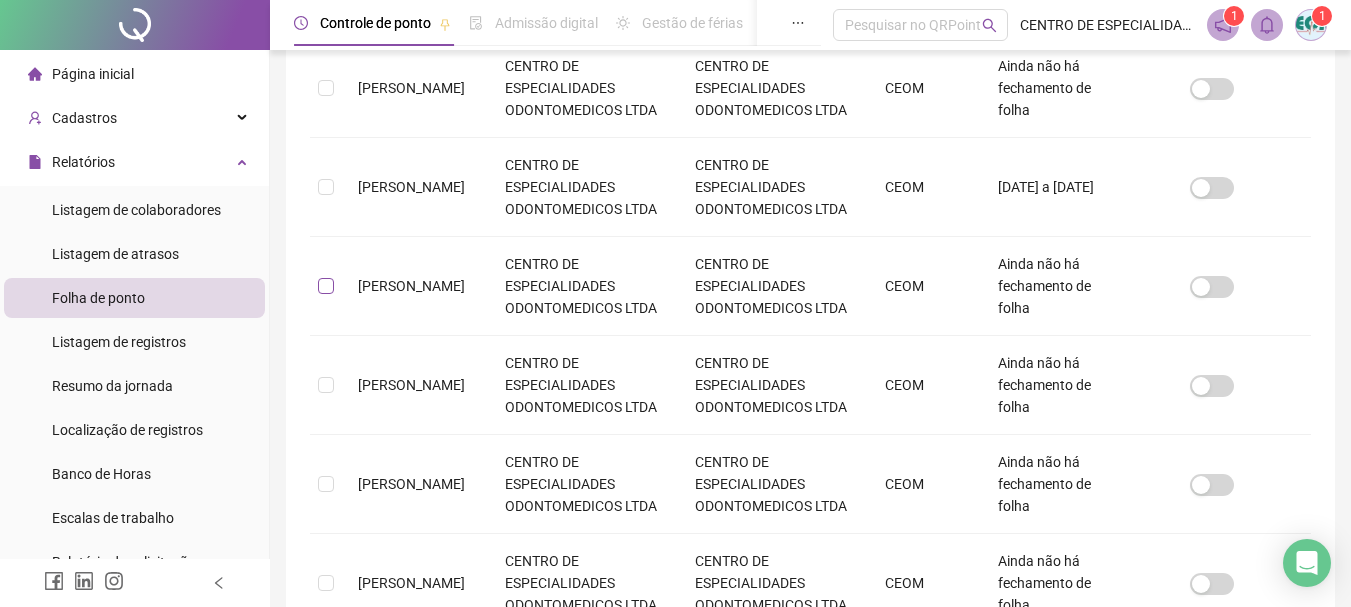 scroll, scrollTop: 106, scrollLeft: 0, axis: vertical 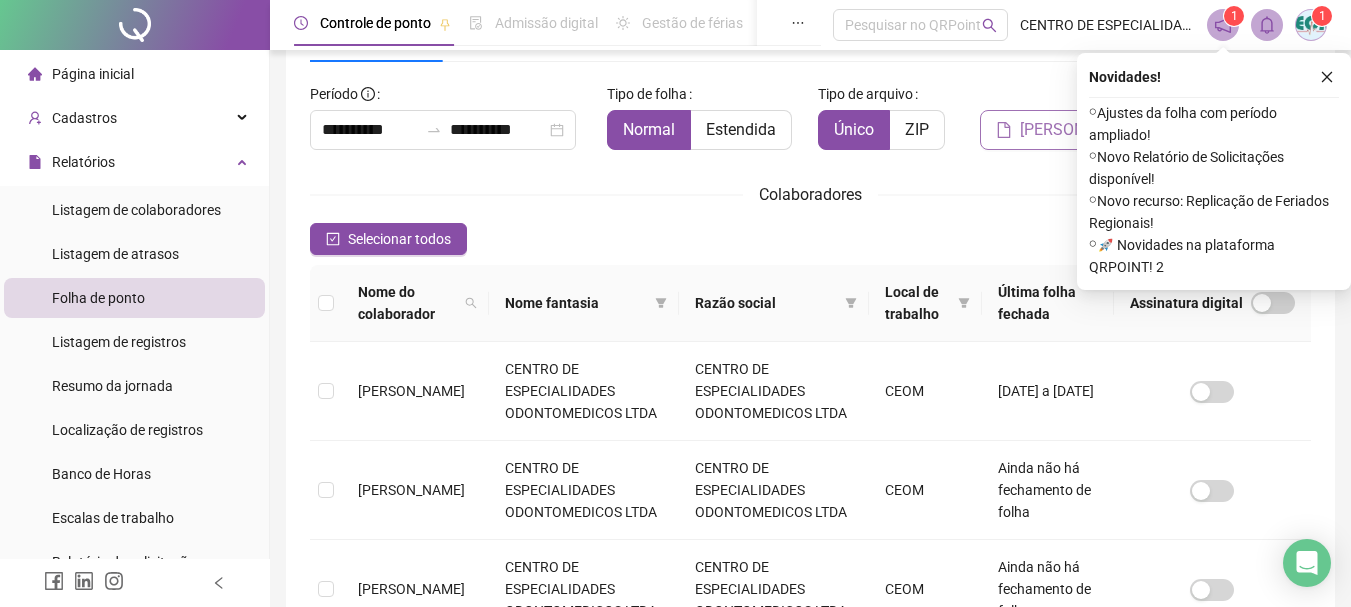 click 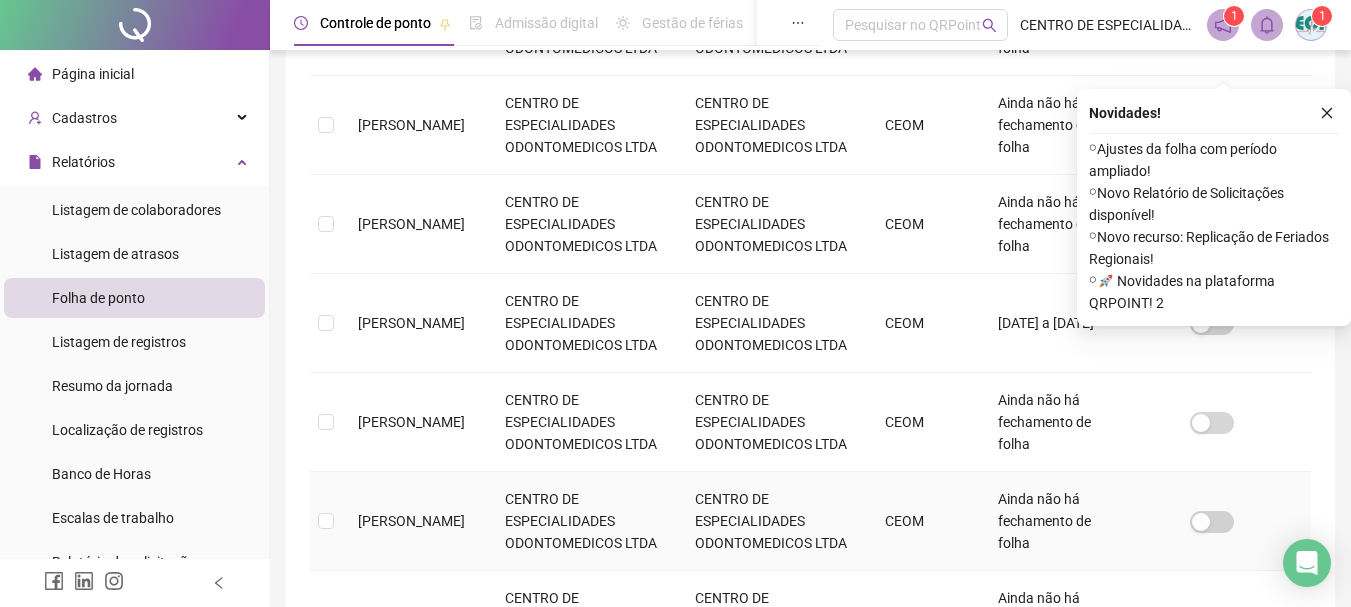 scroll, scrollTop: 606, scrollLeft: 0, axis: vertical 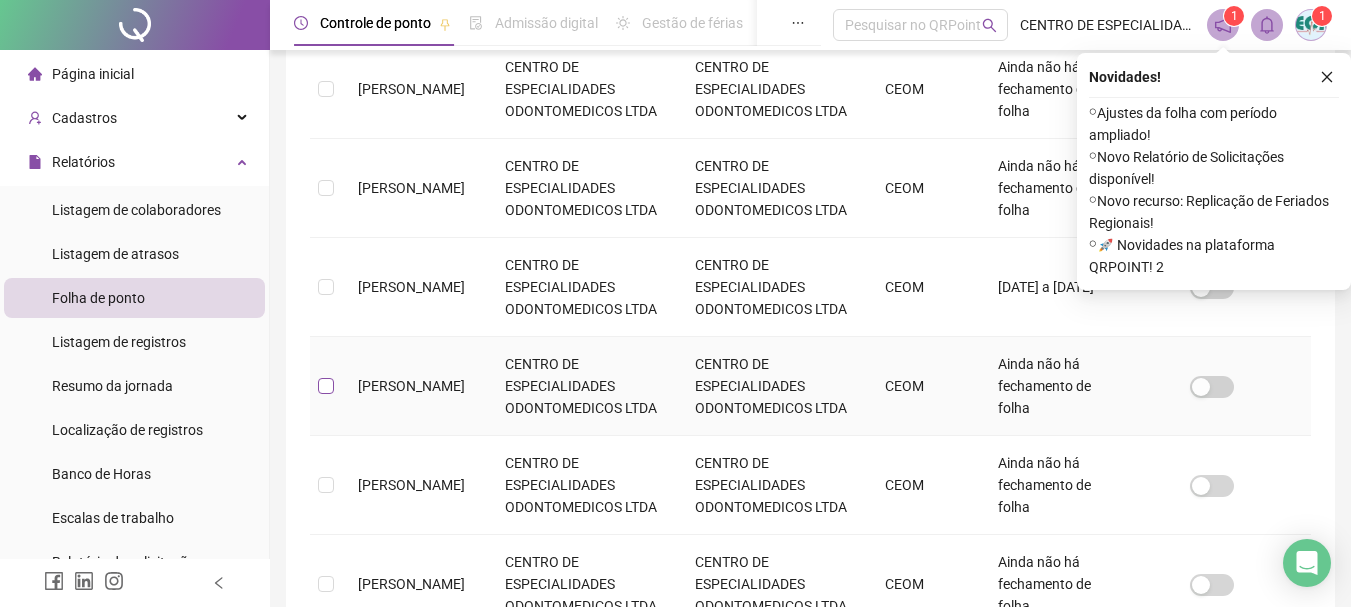 click at bounding box center [326, 386] 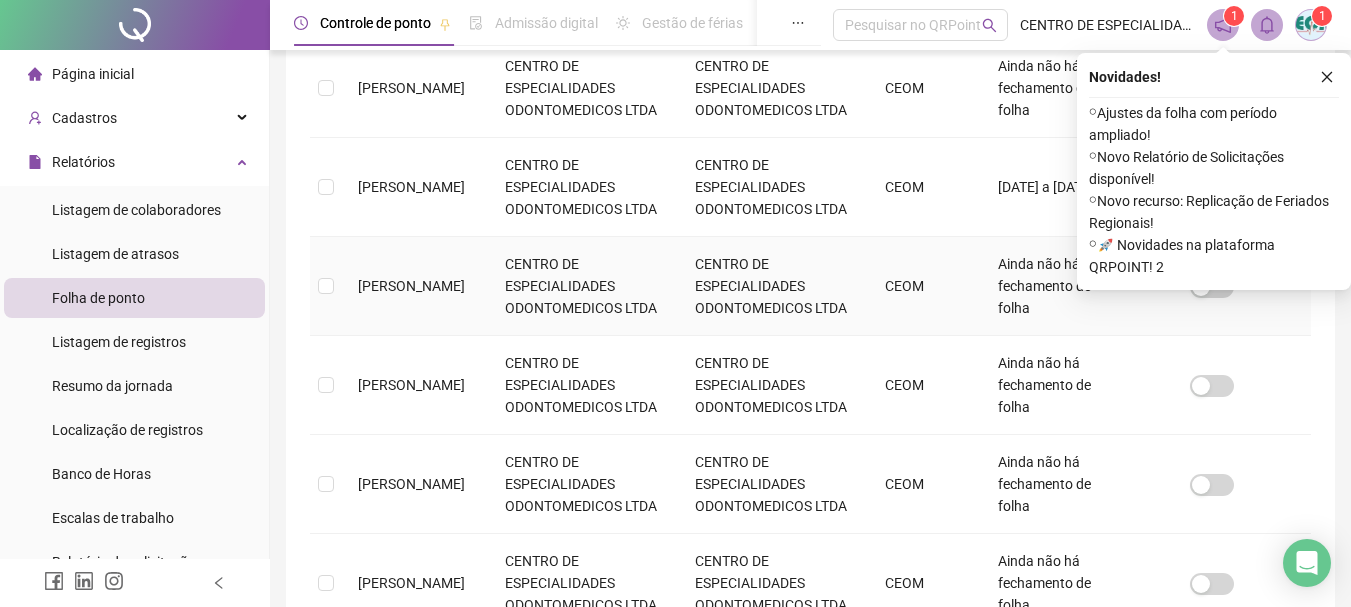 scroll, scrollTop: 106, scrollLeft: 0, axis: vertical 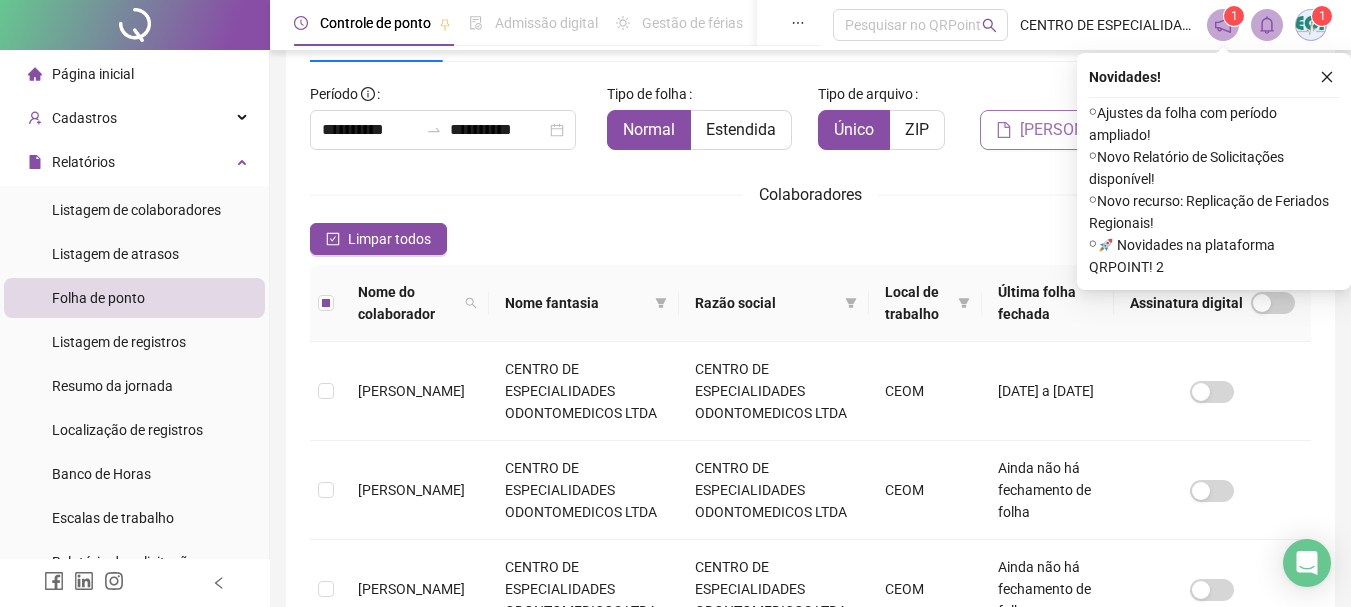 click on "[PERSON_NAME]" at bounding box center (1068, 130) 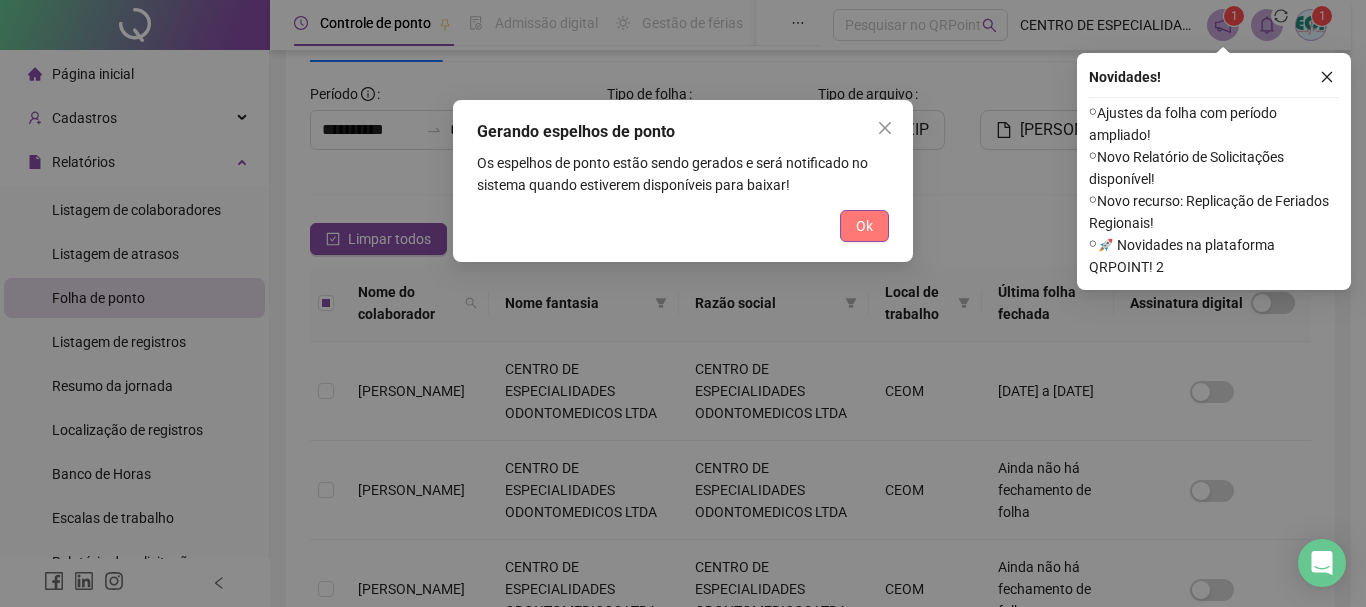 click on "Ok" at bounding box center [864, 226] 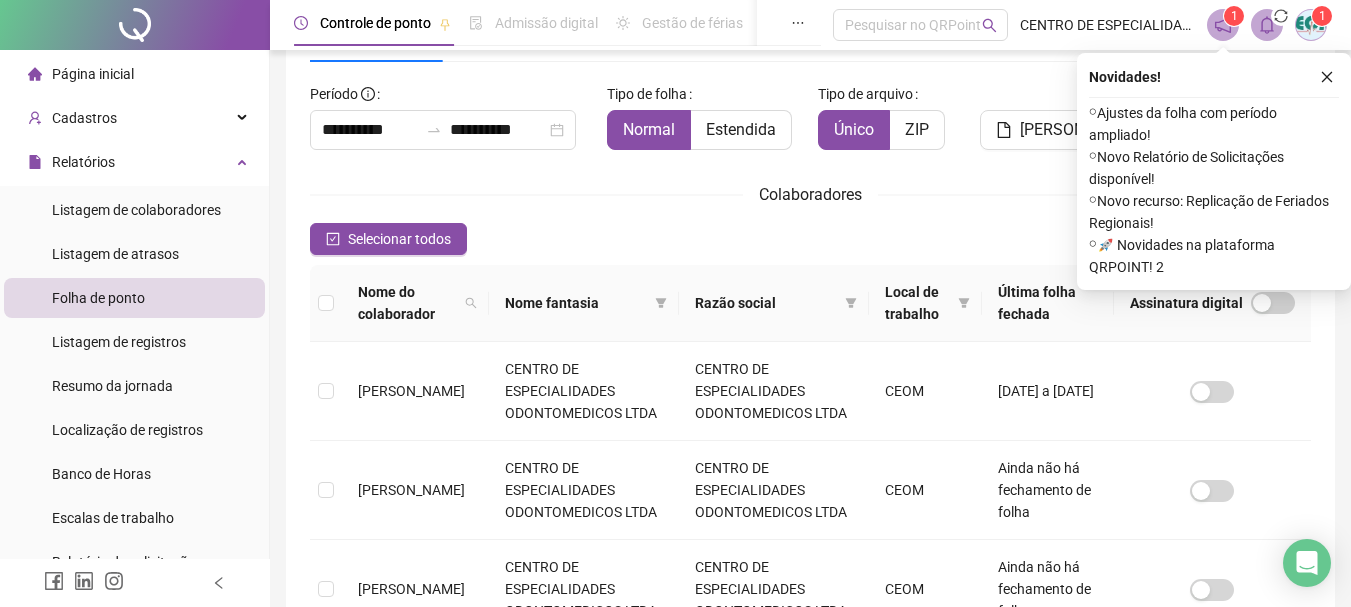 click on "Novidades ! ⚬  Ajustes da folha com período ampliado! ⚬  Novo Relatório de Solicitações disponível! ⚬  Novo recurso: Replicação de Feriados Regionais! ⚬  🚀 Novidades na plataforma QRPOINT! 2" at bounding box center [1214, 171] 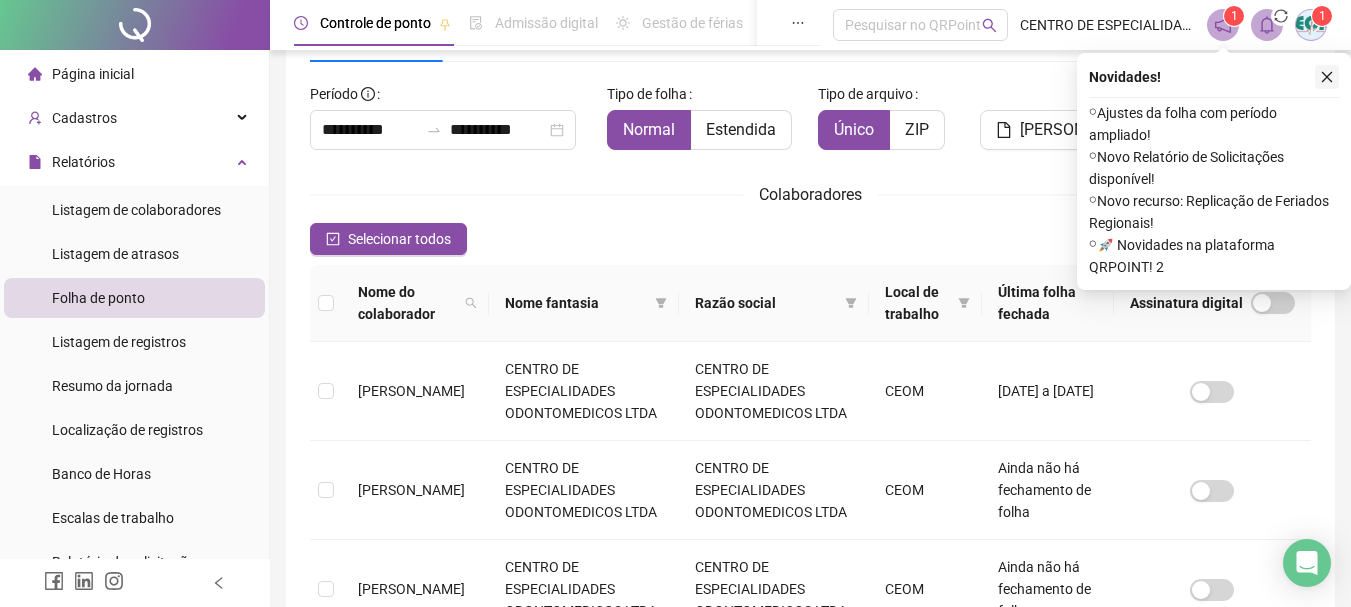 click at bounding box center (1327, 77) 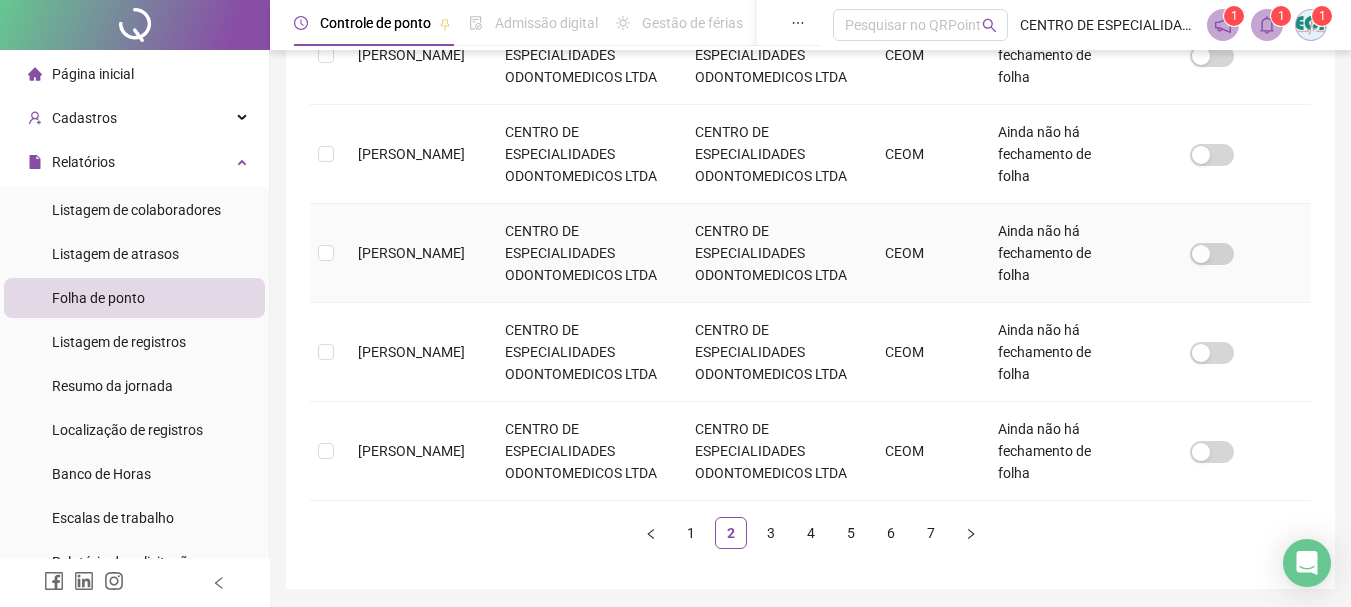 scroll, scrollTop: 972, scrollLeft: 0, axis: vertical 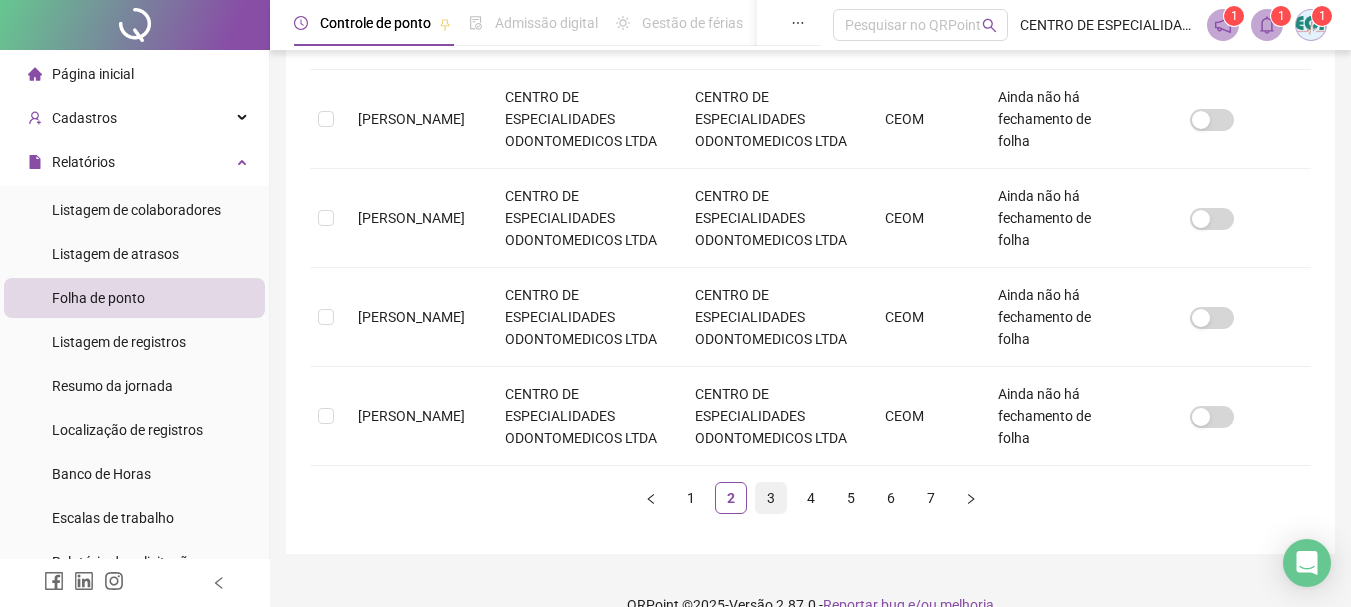click on "3" at bounding box center (771, 498) 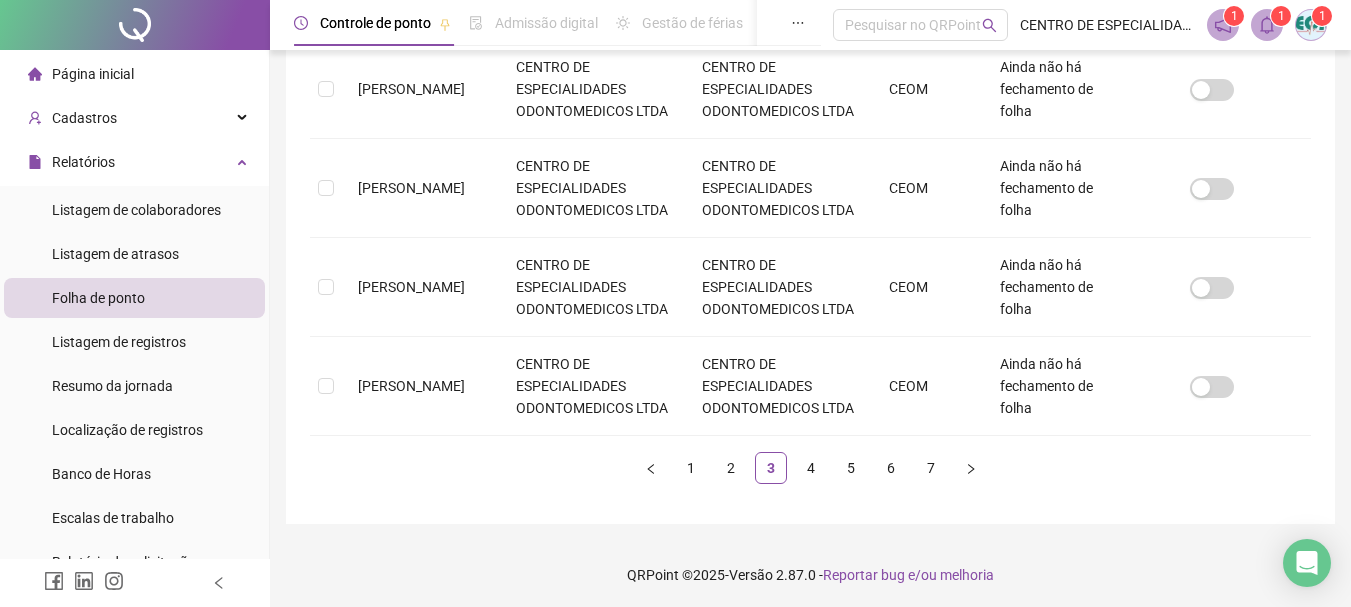scroll, scrollTop: 1005, scrollLeft: 0, axis: vertical 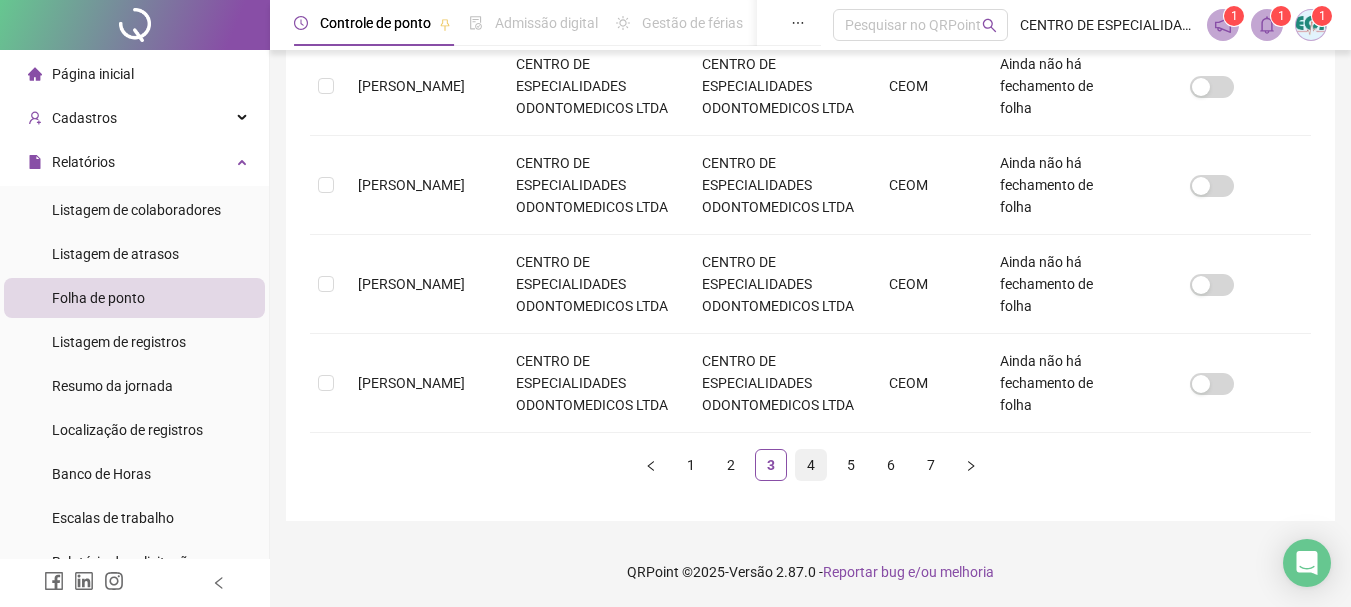 click on "4" at bounding box center [811, 465] 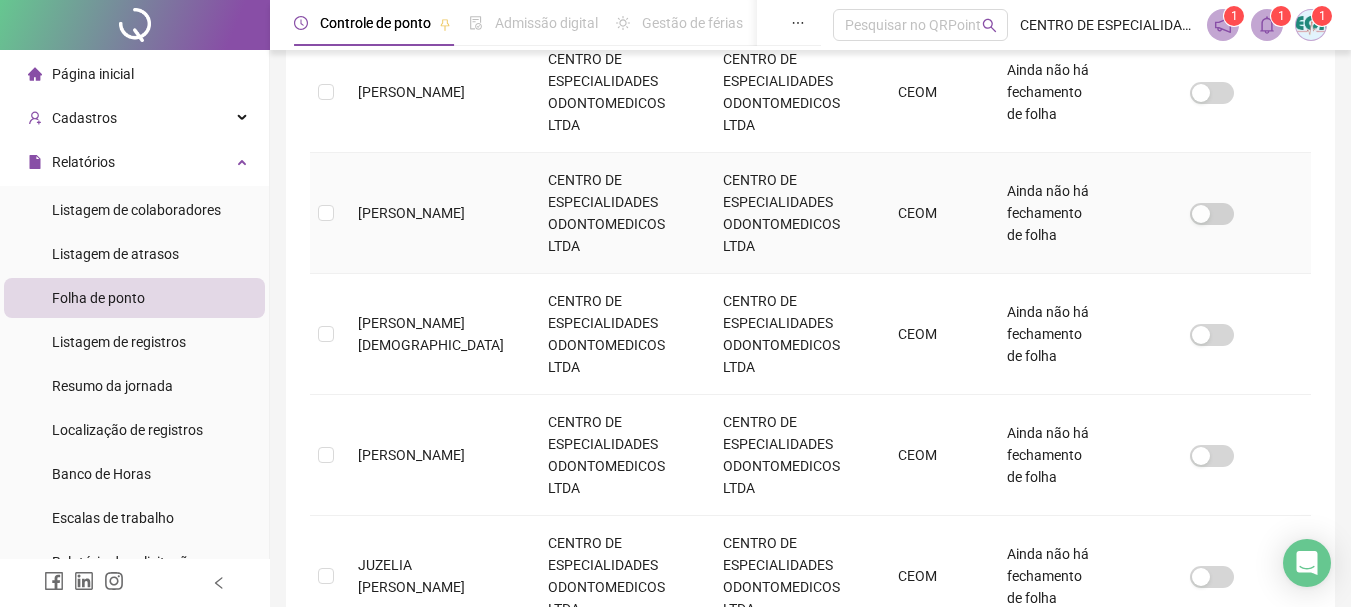 scroll, scrollTop: 706, scrollLeft: 0, axis: vertical 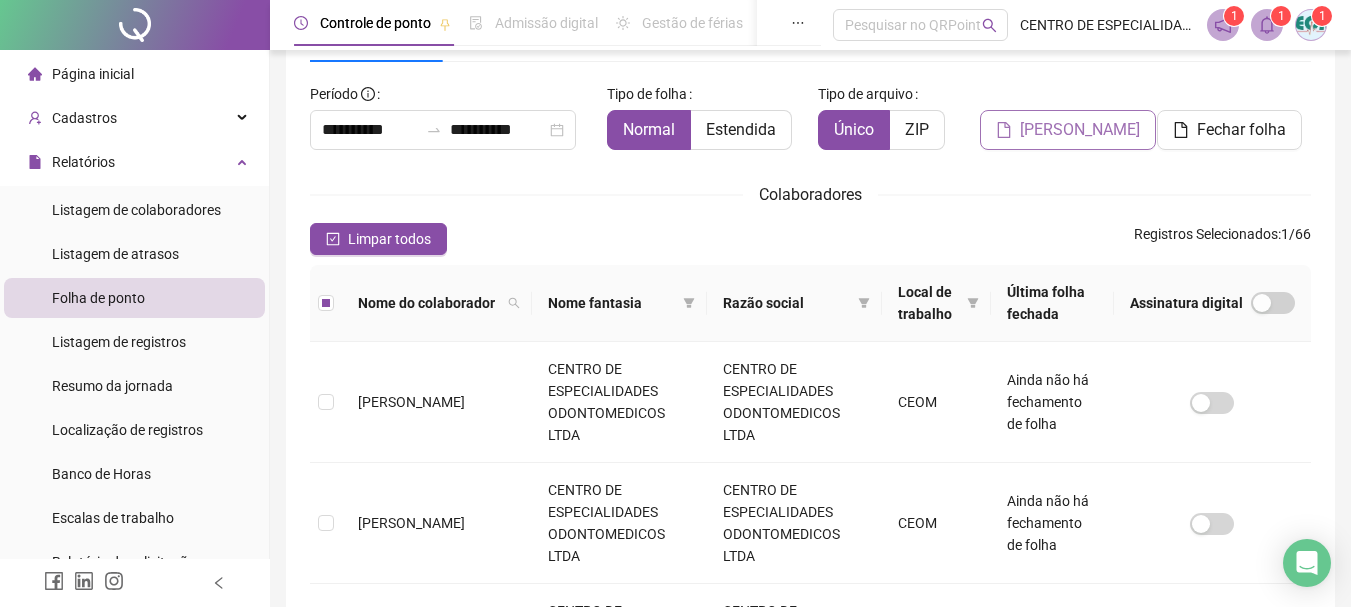 click on "[PERSON_NAME]" at bounding box center [1080, 130] 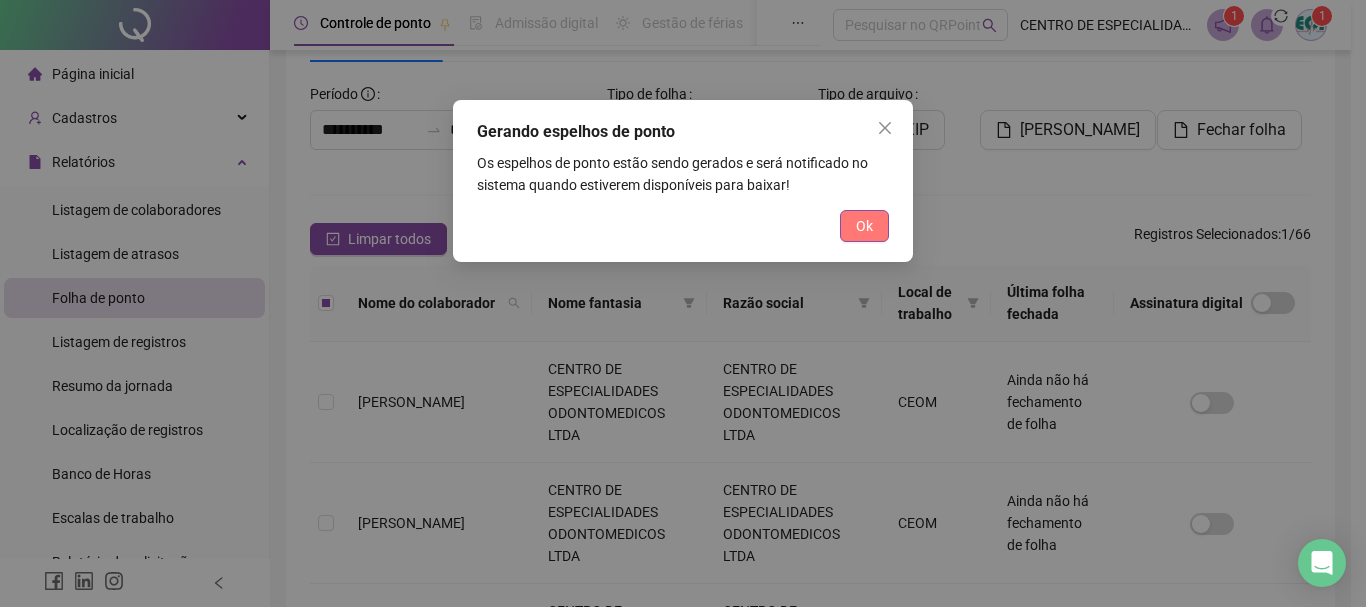 click on "Ok" at bounding box center [864, 226] 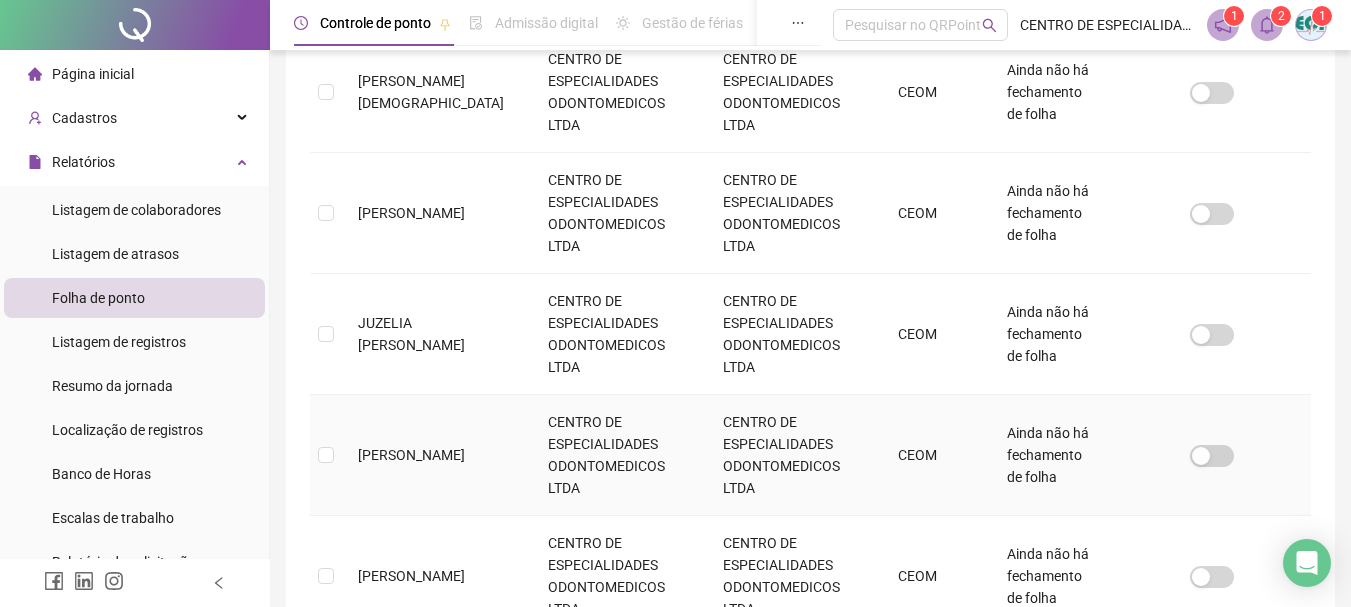 scroll, scrollTop: 906, scrollLeft: 0, axis: vertical 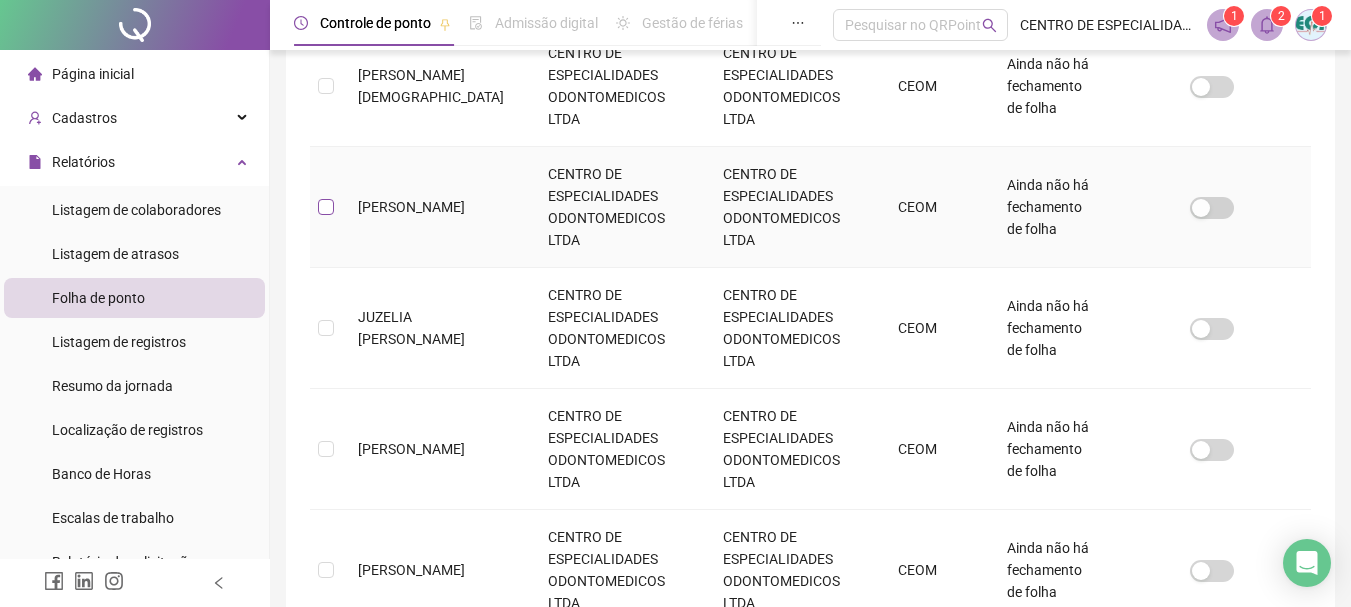 click at bounding box center (326, 207) 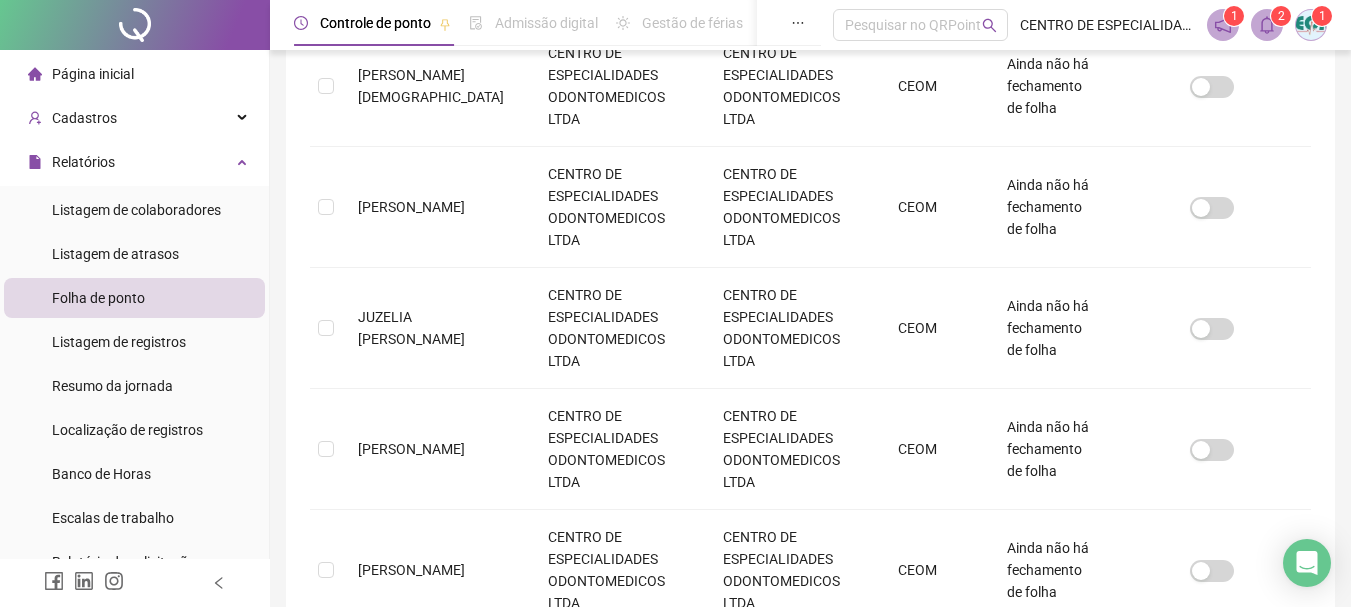 scroll, scrollTop: 106, scrollLeft: 0, axis: vertical 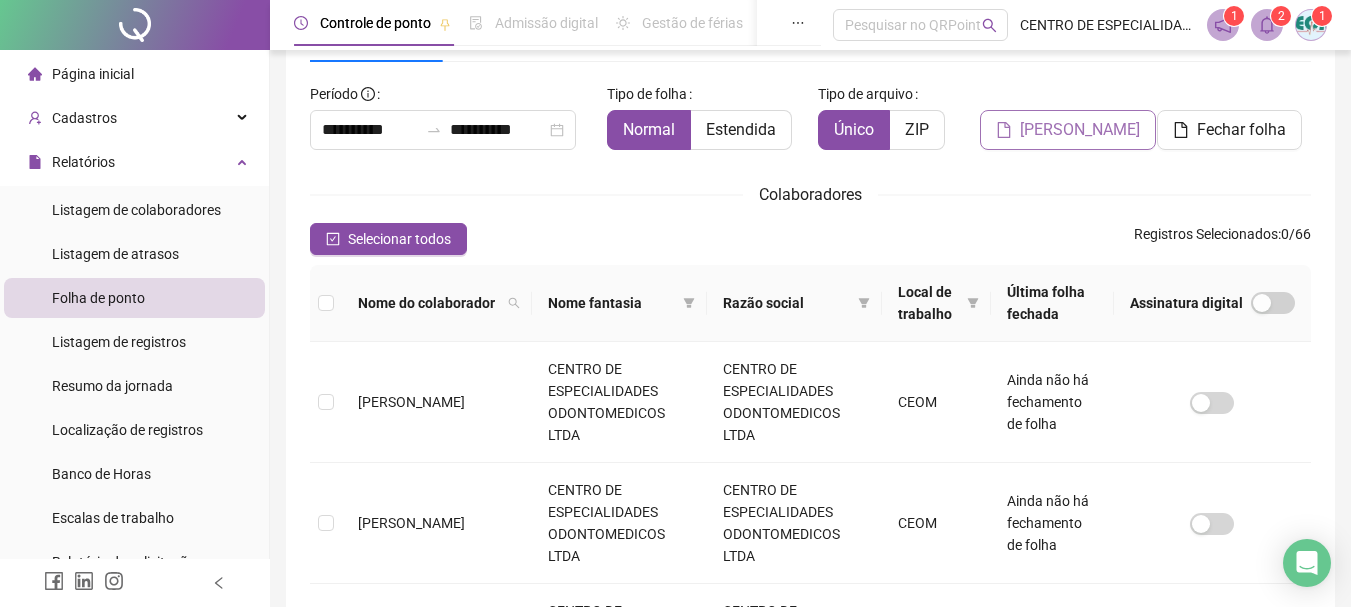 click on "[PERSON_NAME]" at bounding box center [1080, 130] 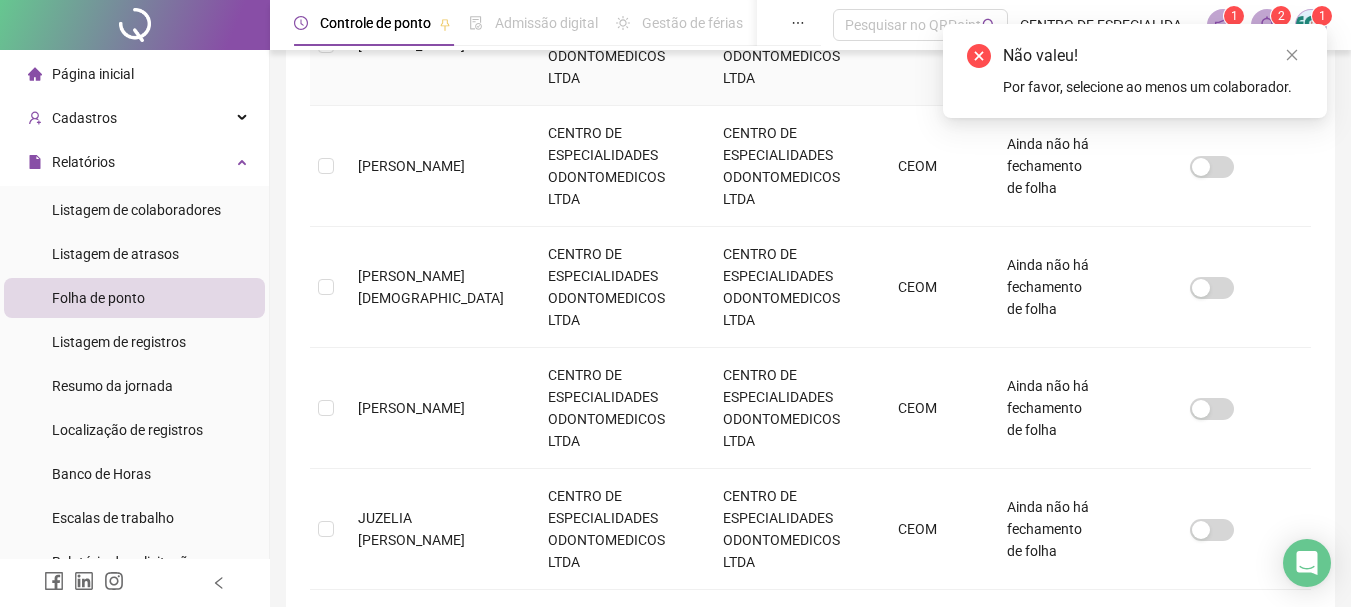 scroll, scrollTop: 706, scrollLeft: 0, axis: vertical 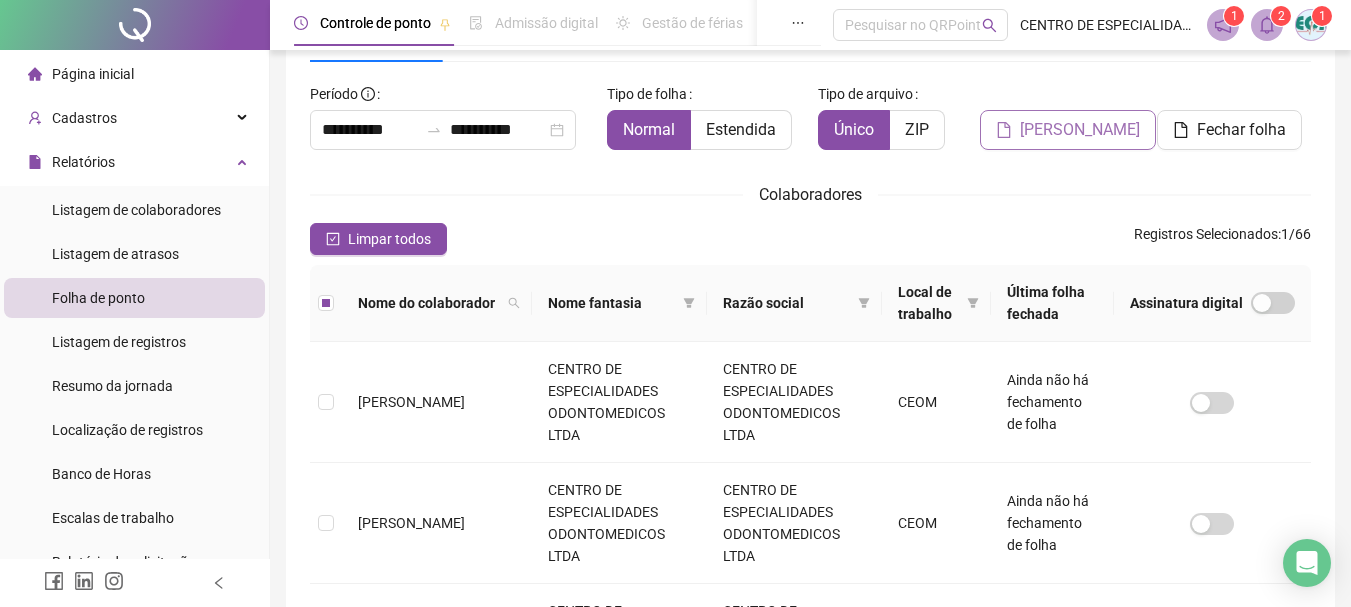 click on "[PERSON_NAME]" at bounding box center (1080, 130) 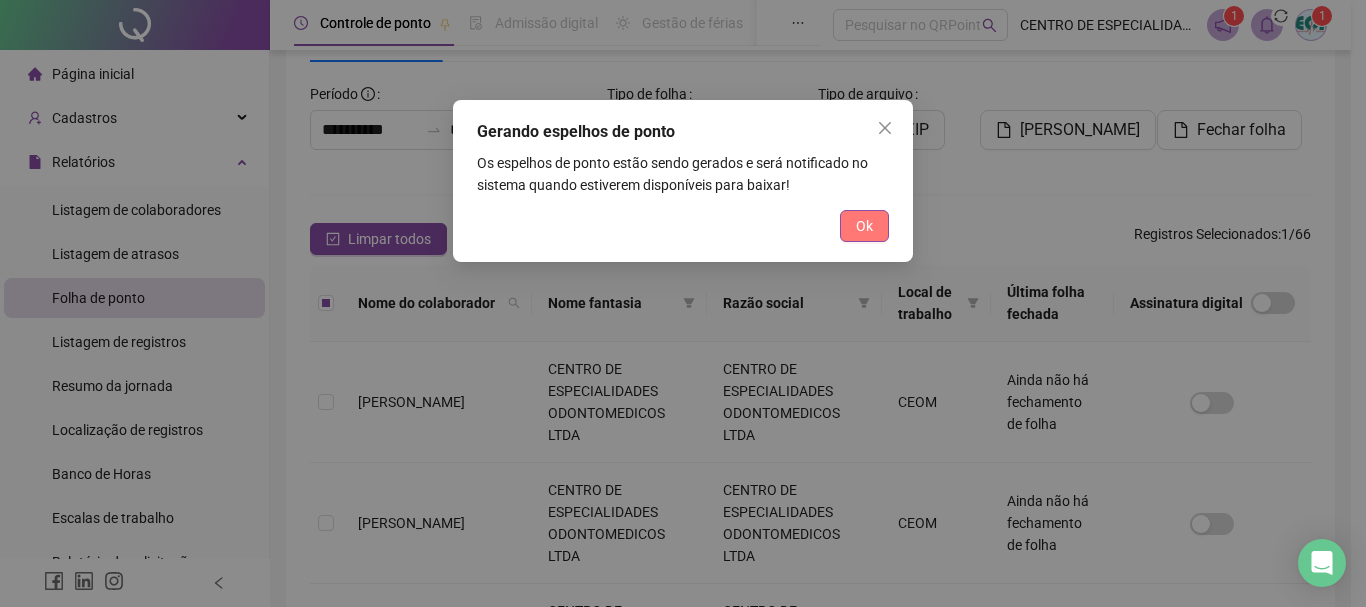 click on "Ok" at bounding box center (864, 226) 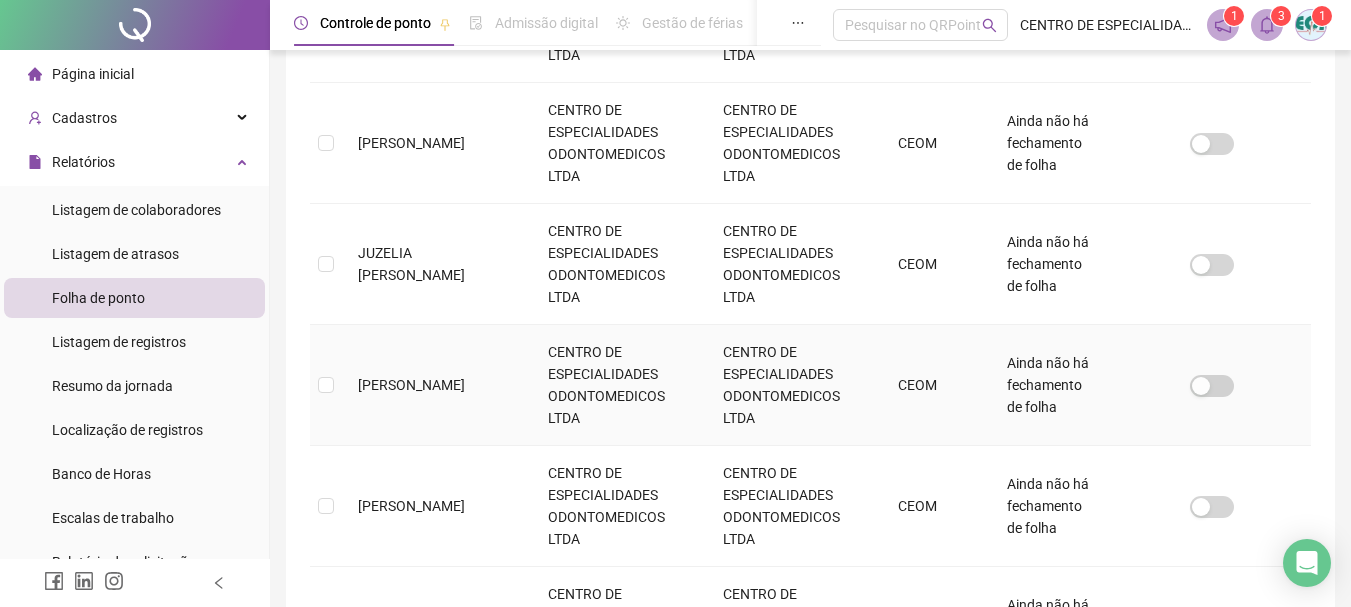 scroll, scrollTop: 1005, scrollLeft: 0, axis: vertical 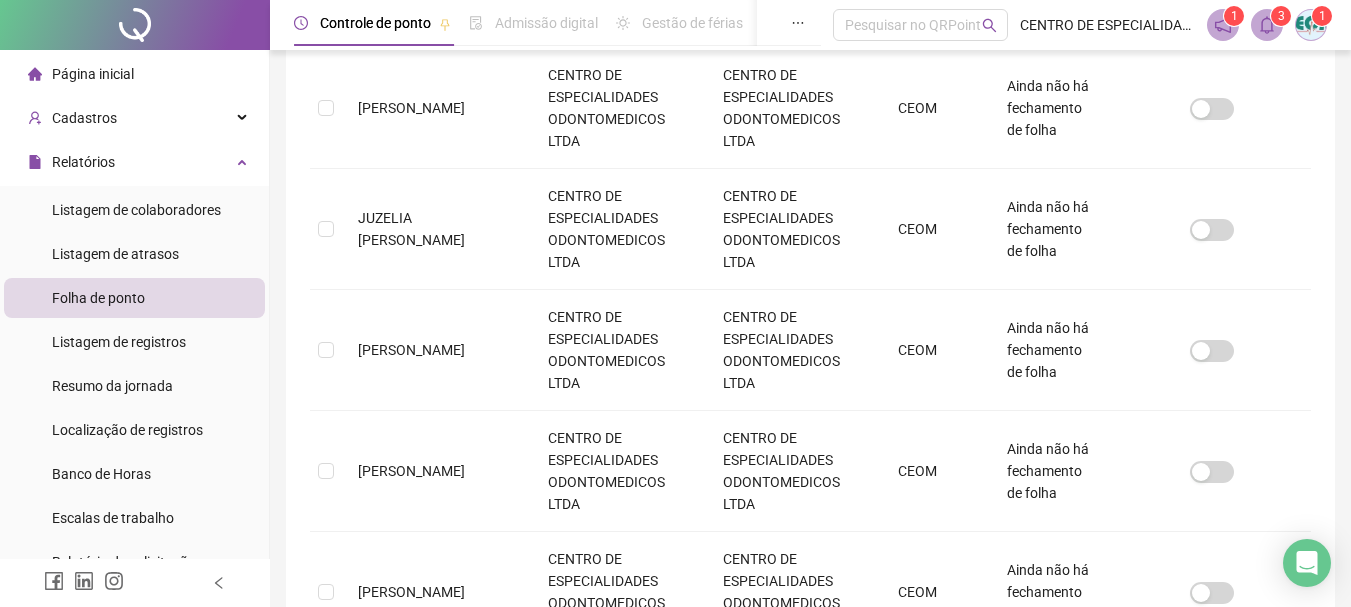 click on "5" at bounding box center [851, 685] 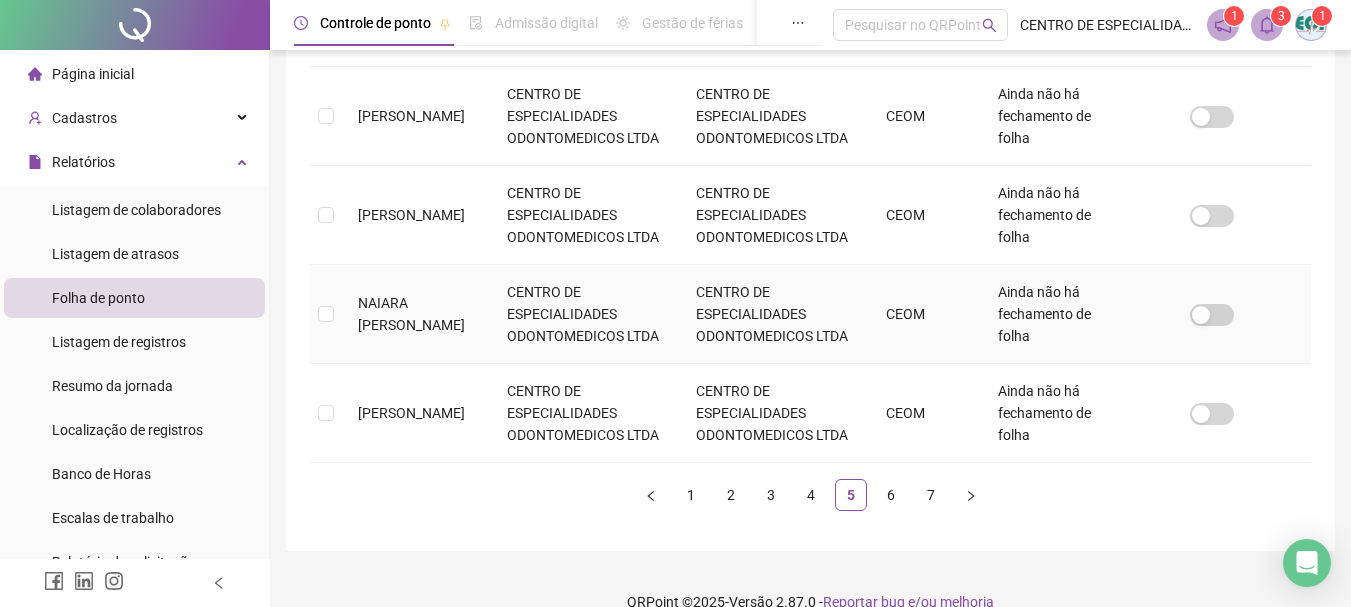 scroll, scrollTop: 1005, scrollLeft: 0, axis: vertical 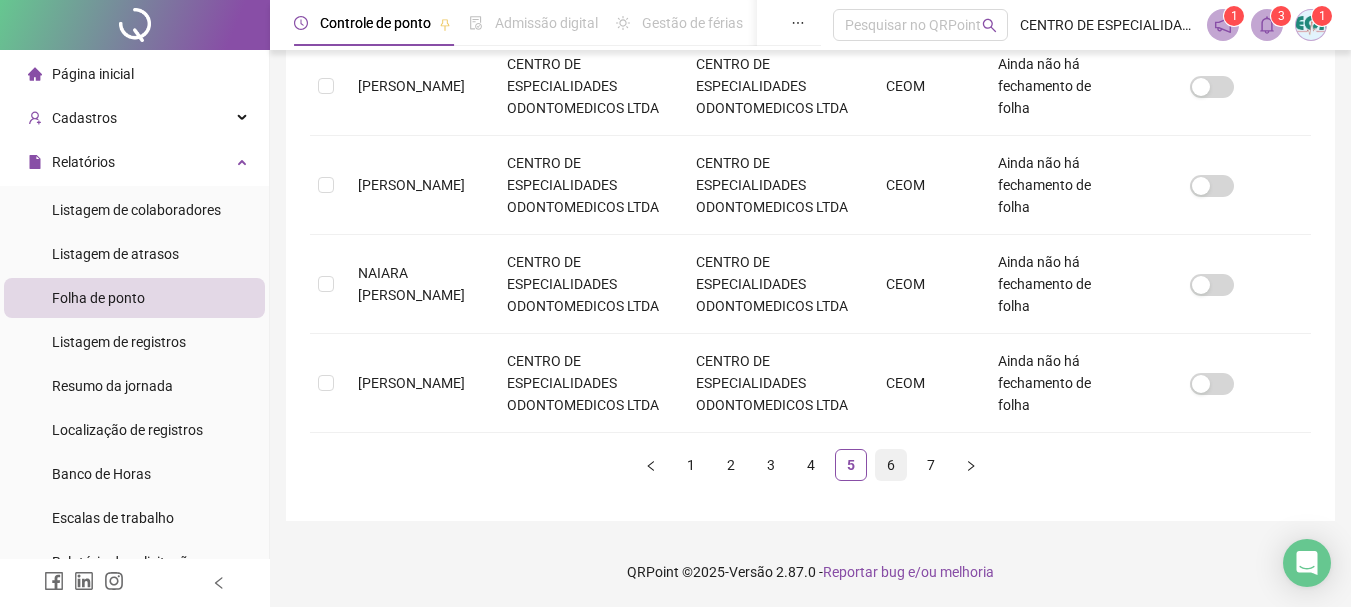 click on "6" at bounding box center (891, 465) 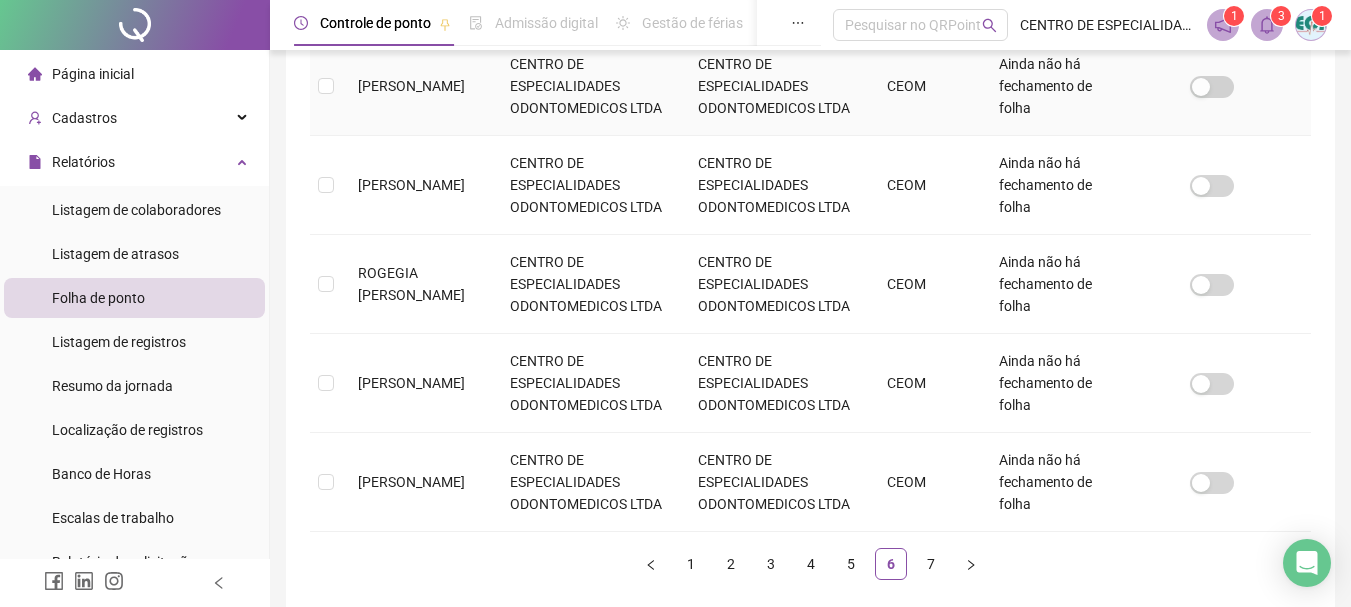 scroll, scrollTop: 1005, scrollLeft: 0, axis: vertical 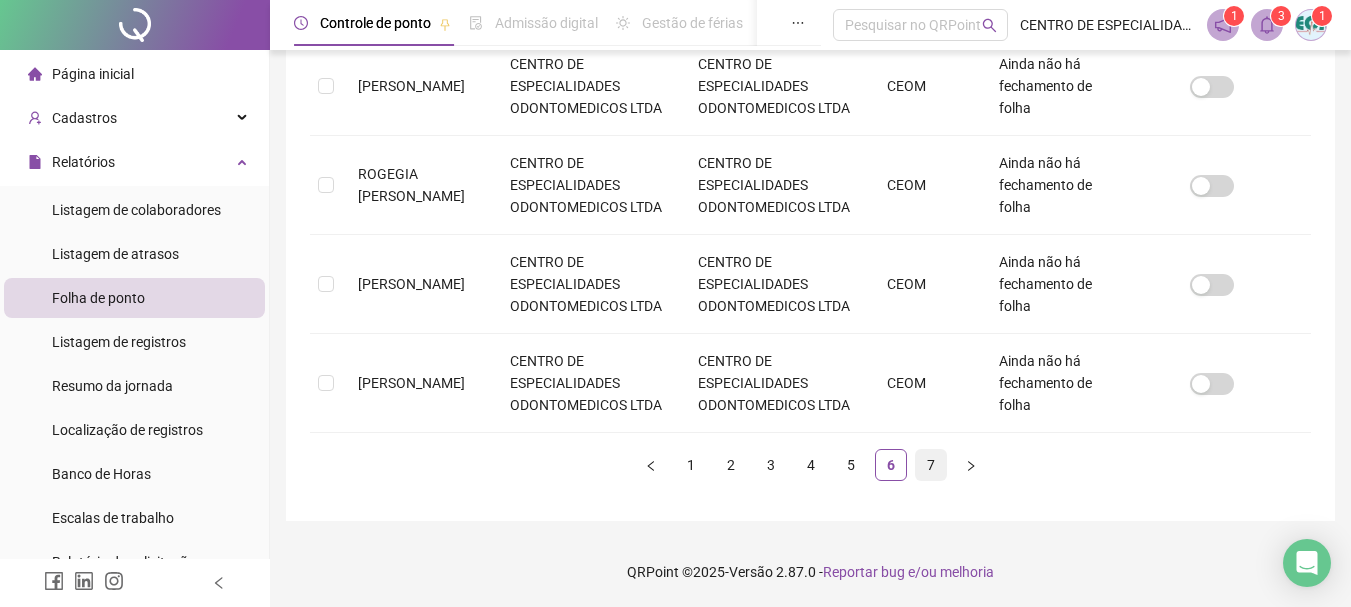 click on "7" at bounding box center [931, 465] 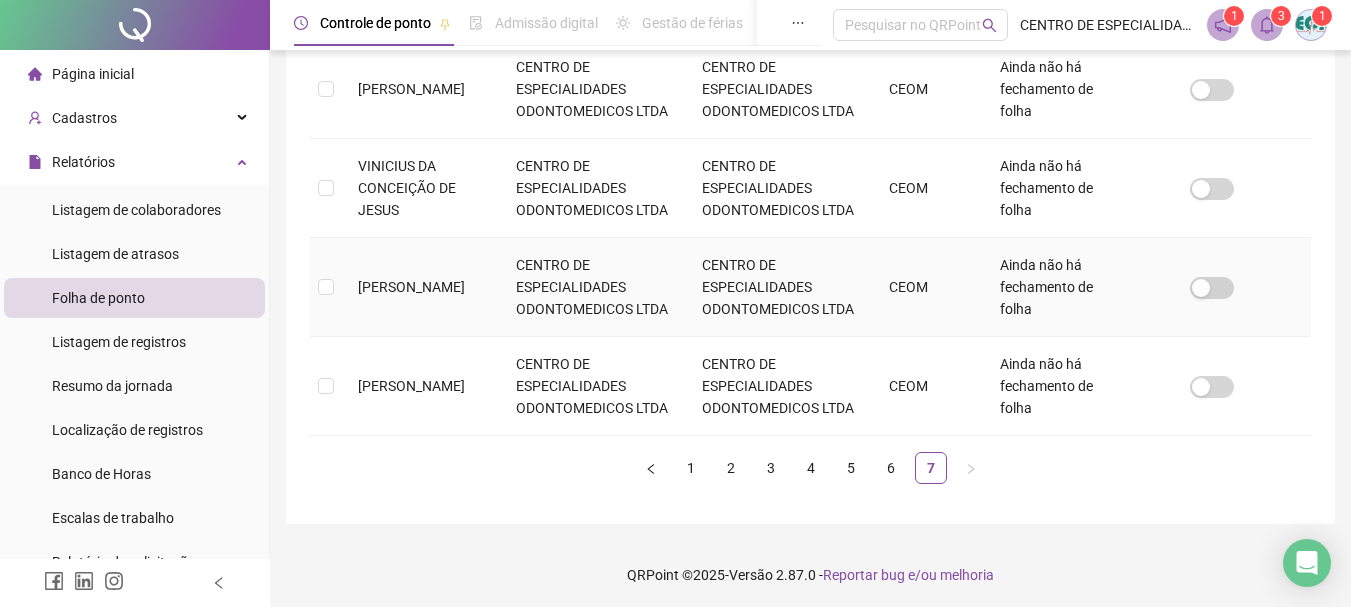 scroll, scrollTop: 609, scrollLeft: 0, axis: vertical 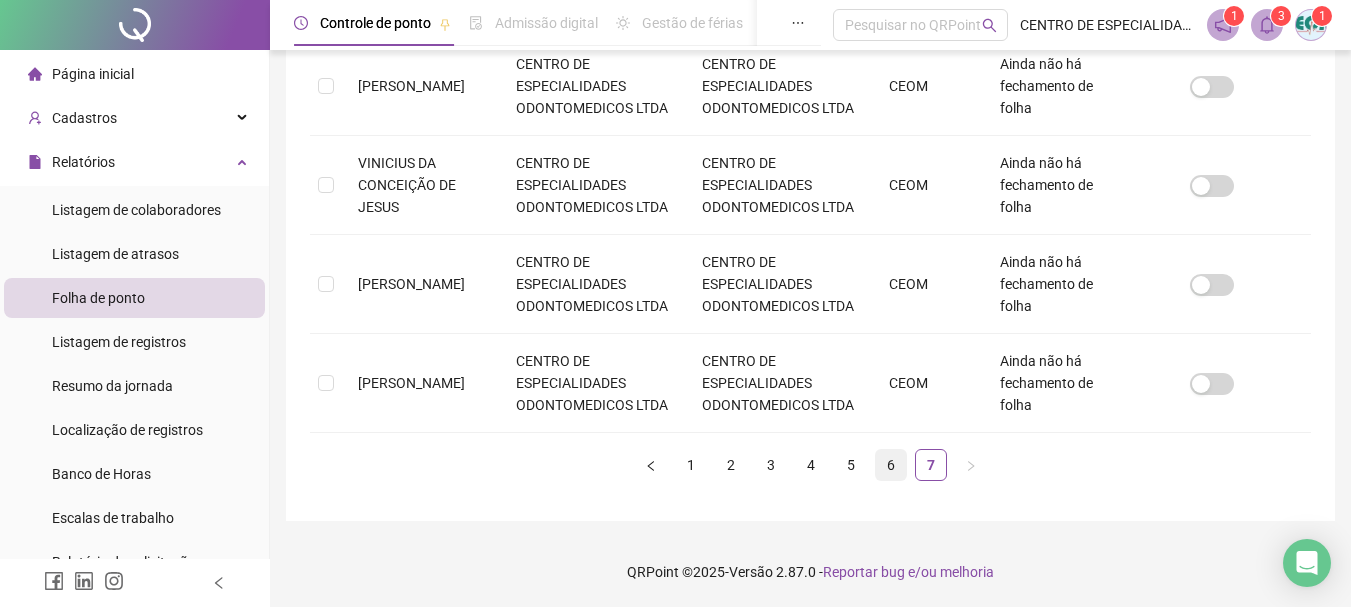 click on "6" at bounding box center [891, 465] 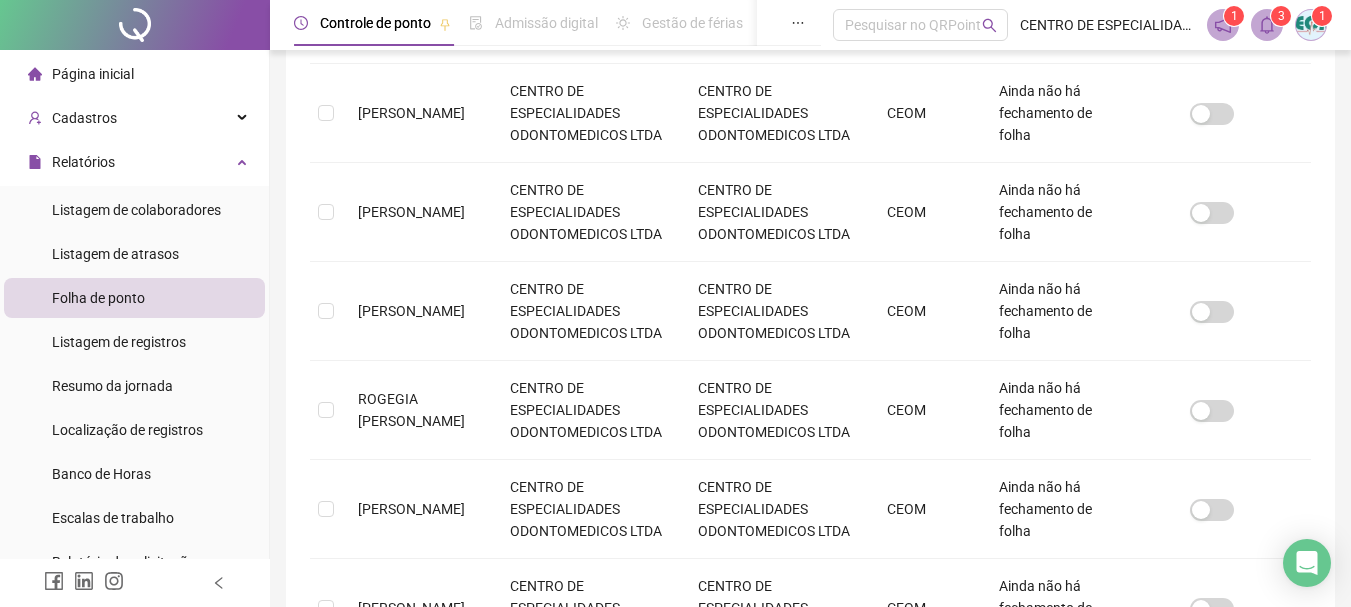 scroll, scrollTop: 1005, scrollLeft: 0, axis: vertical 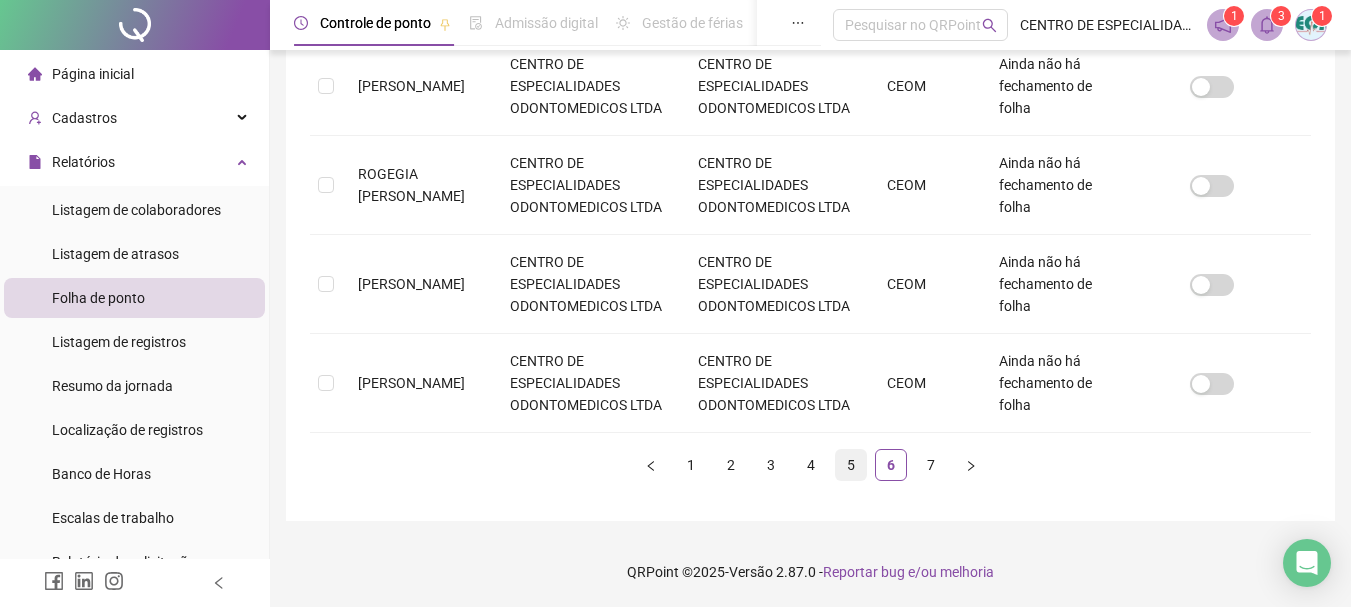 click on "5" at bounding box center [851, 465] 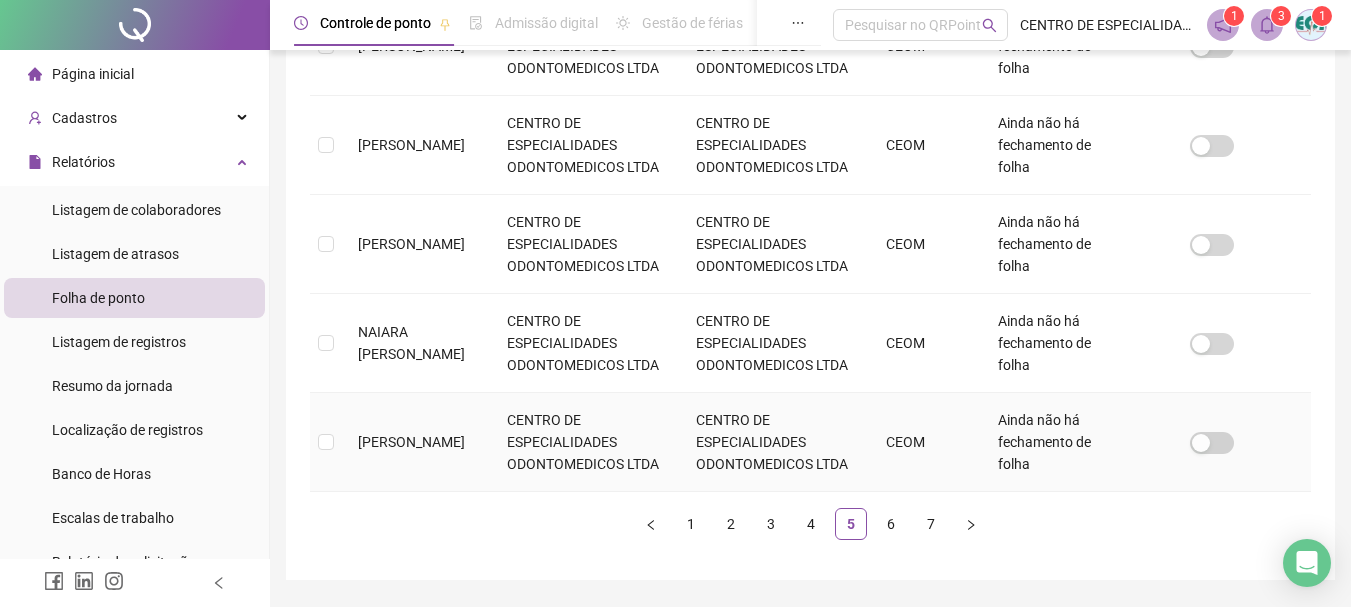 scroll, scrollTop: 1005, scrollLeft: 0, axis: vertical 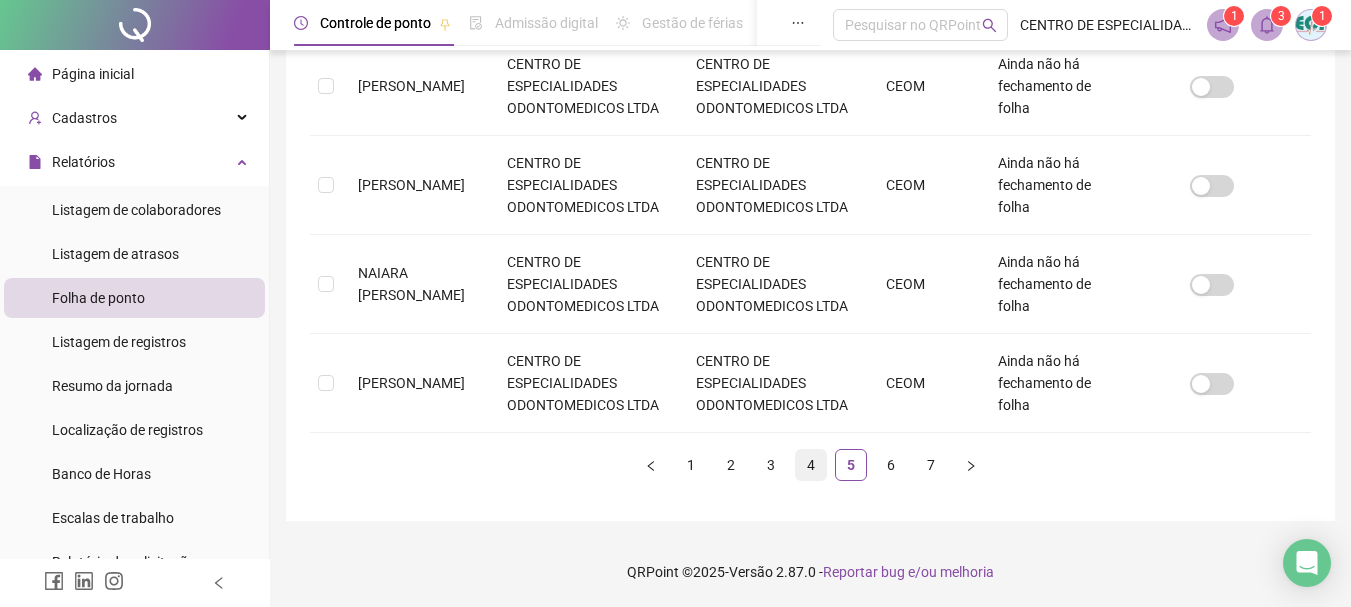 click on "4" at bounding box center (811, 465) 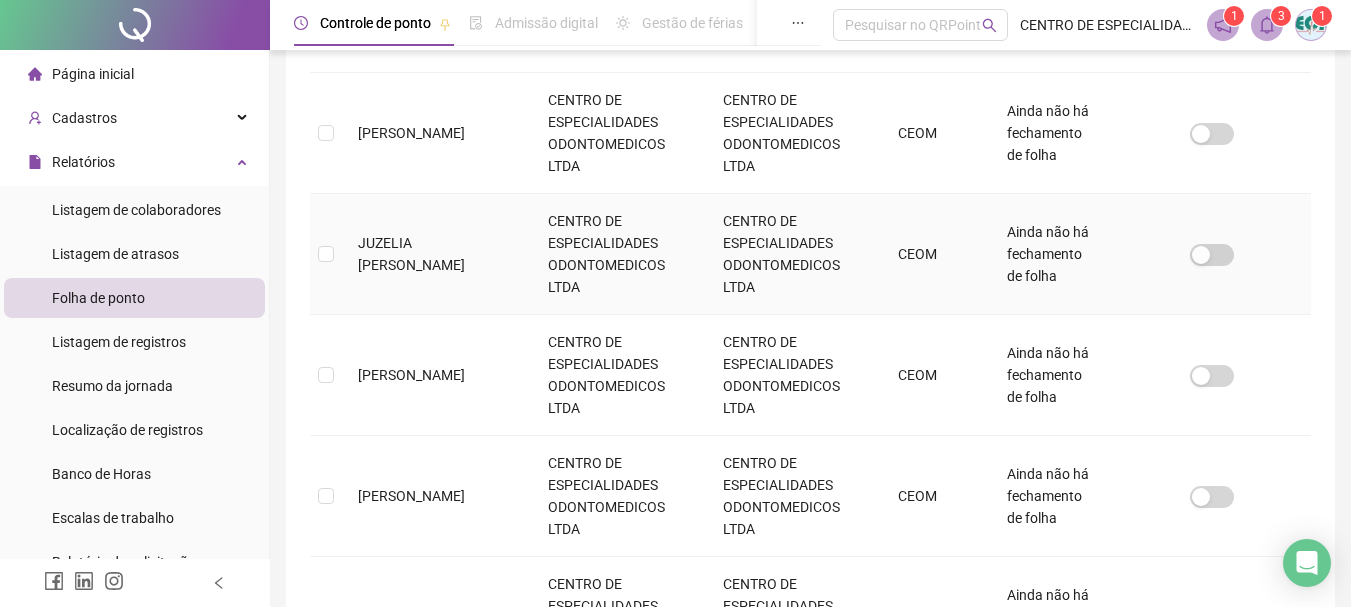 scroll, scrollTop: 1005, scrollLeft: 0, axis: vertical 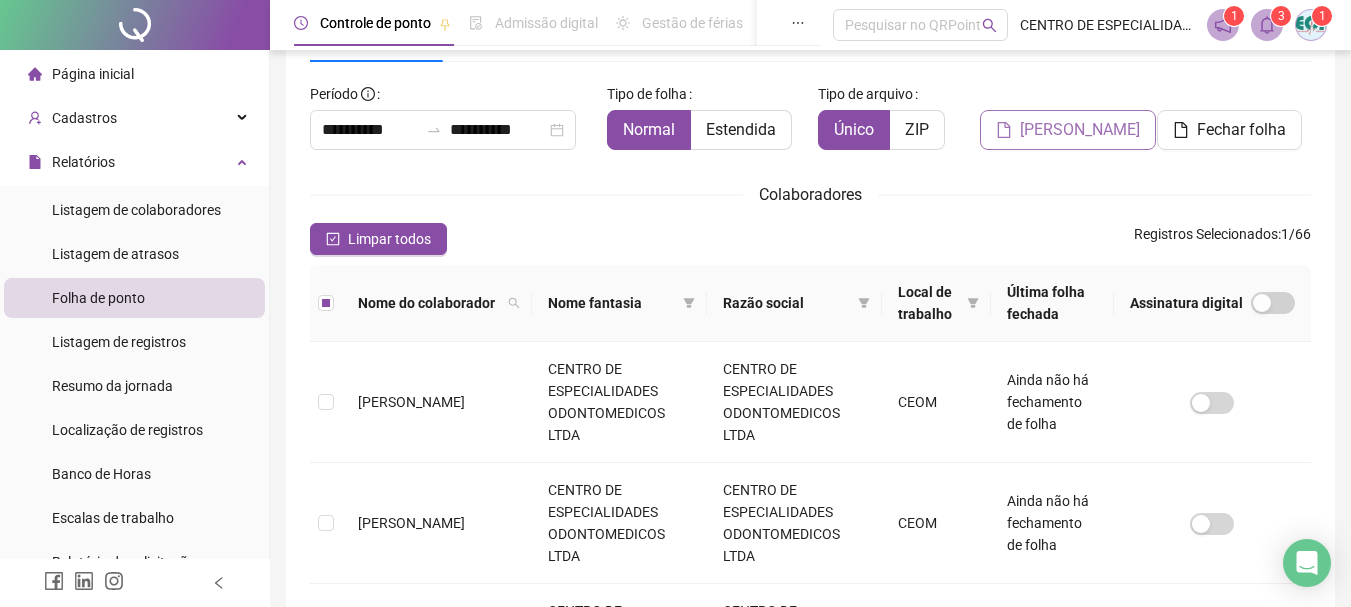 click on "[PERSON_NAME]" at bounding box center (1080, 130) 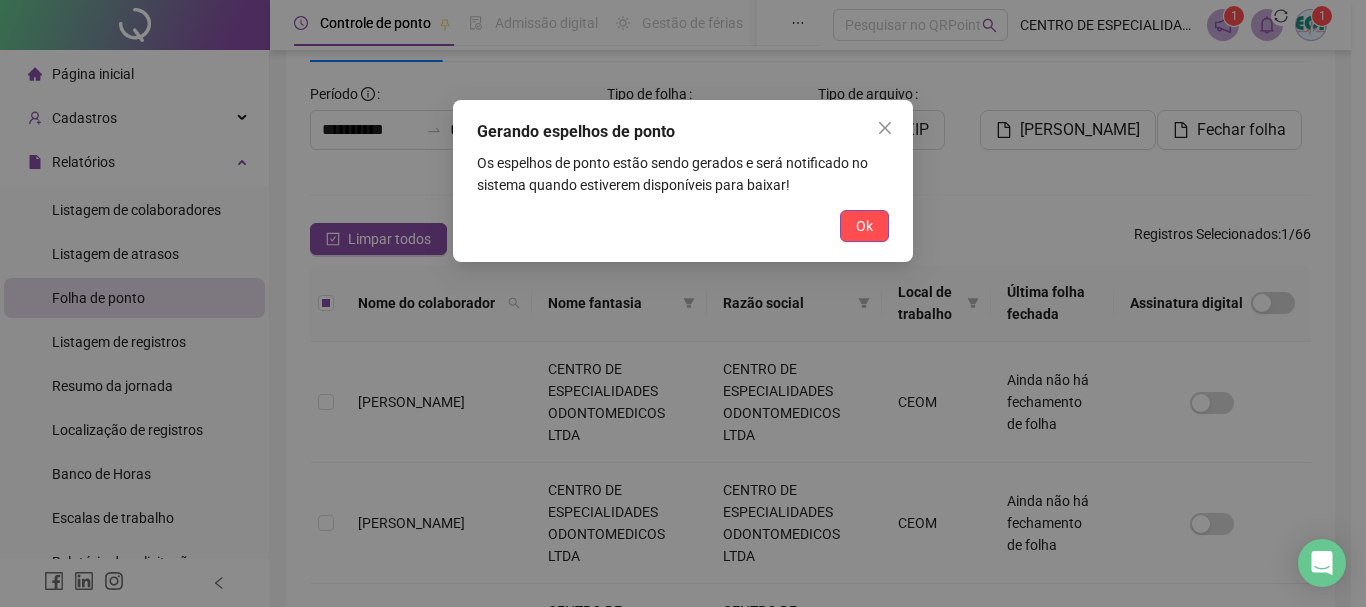 click on "Ok" at bounding box center (864, 226) 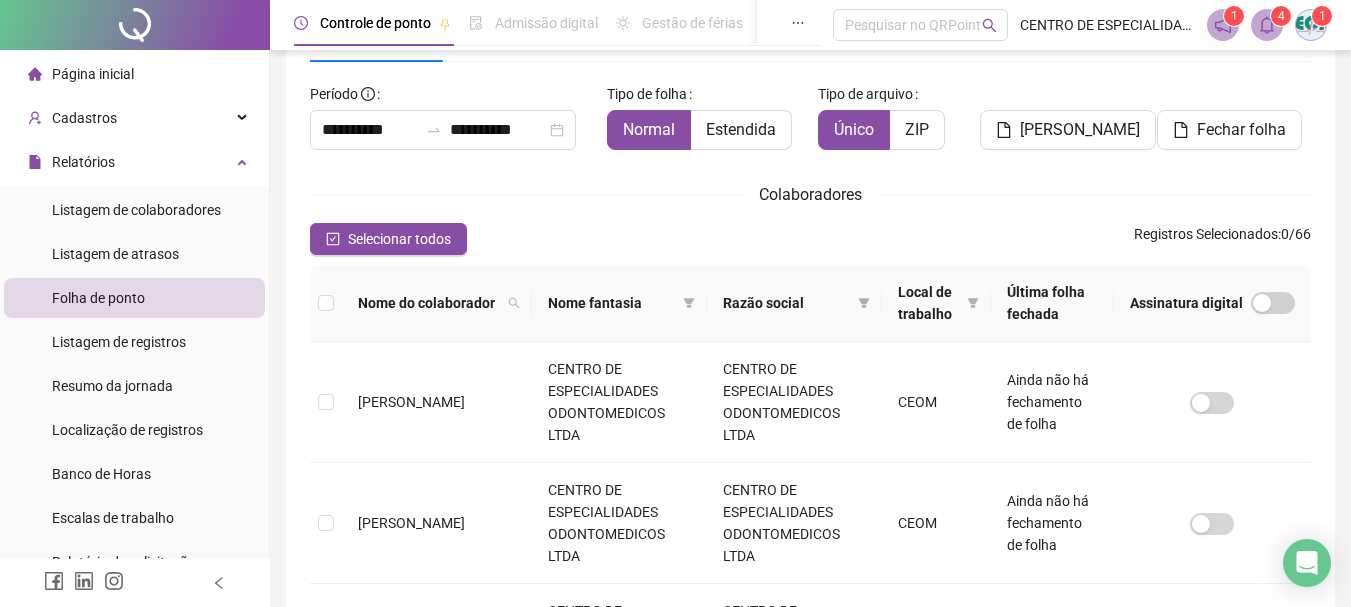 click 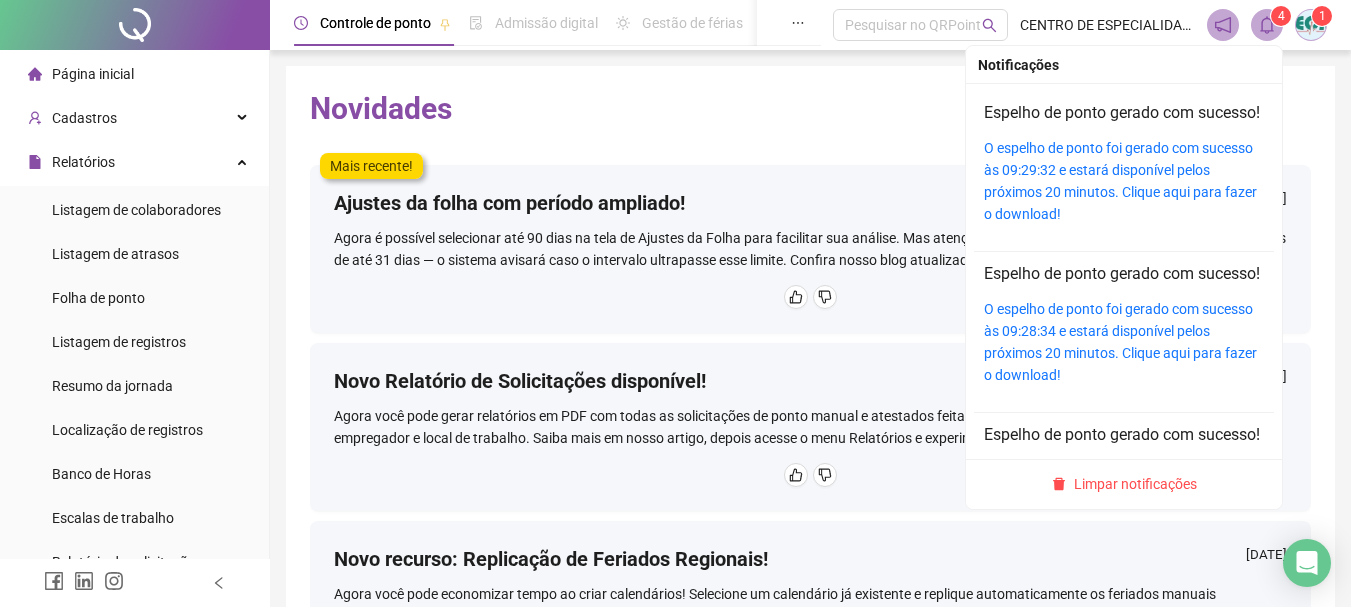 click 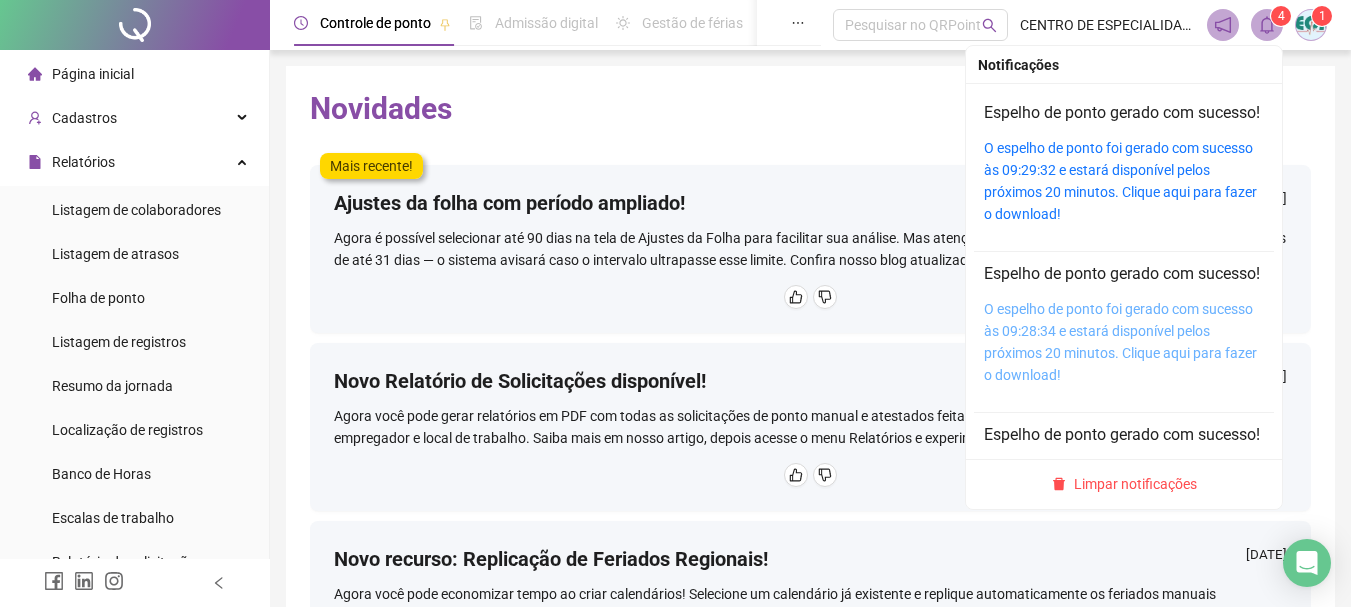 click on "O espelho de ponto foi gerado com sucesso às 09:28:34 e estará disponível pelos próximos 20 minutos.
Clique aqui para fazer o download!" at bounding box center (1120, 342) 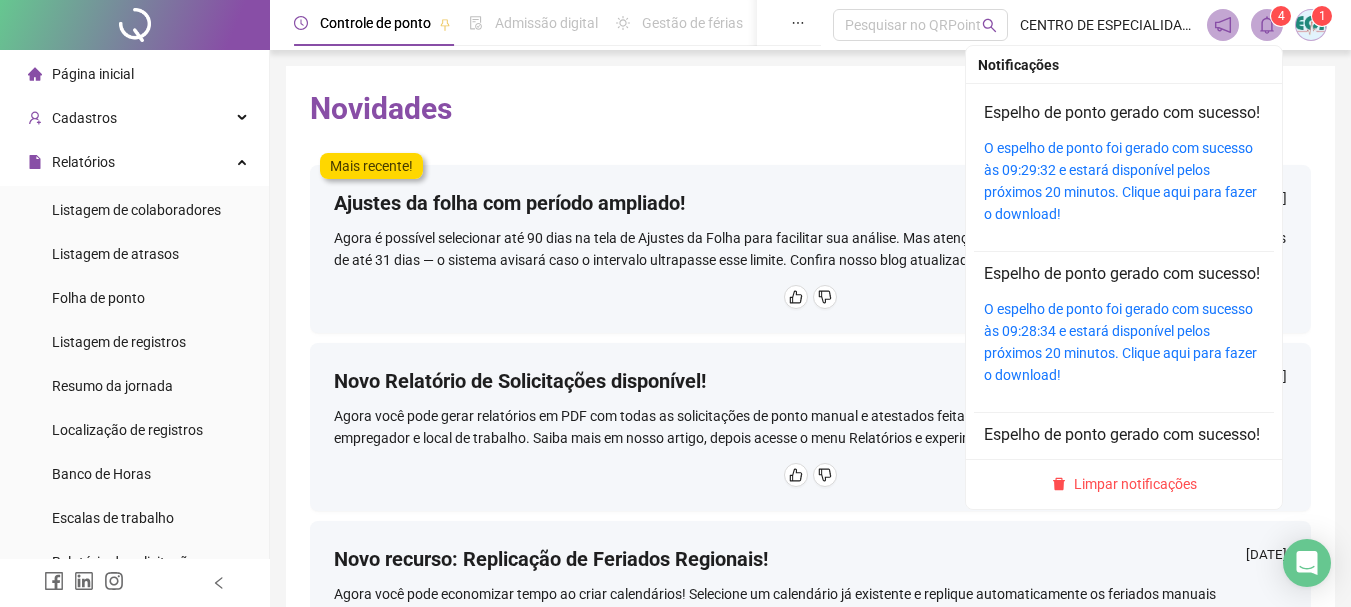 click 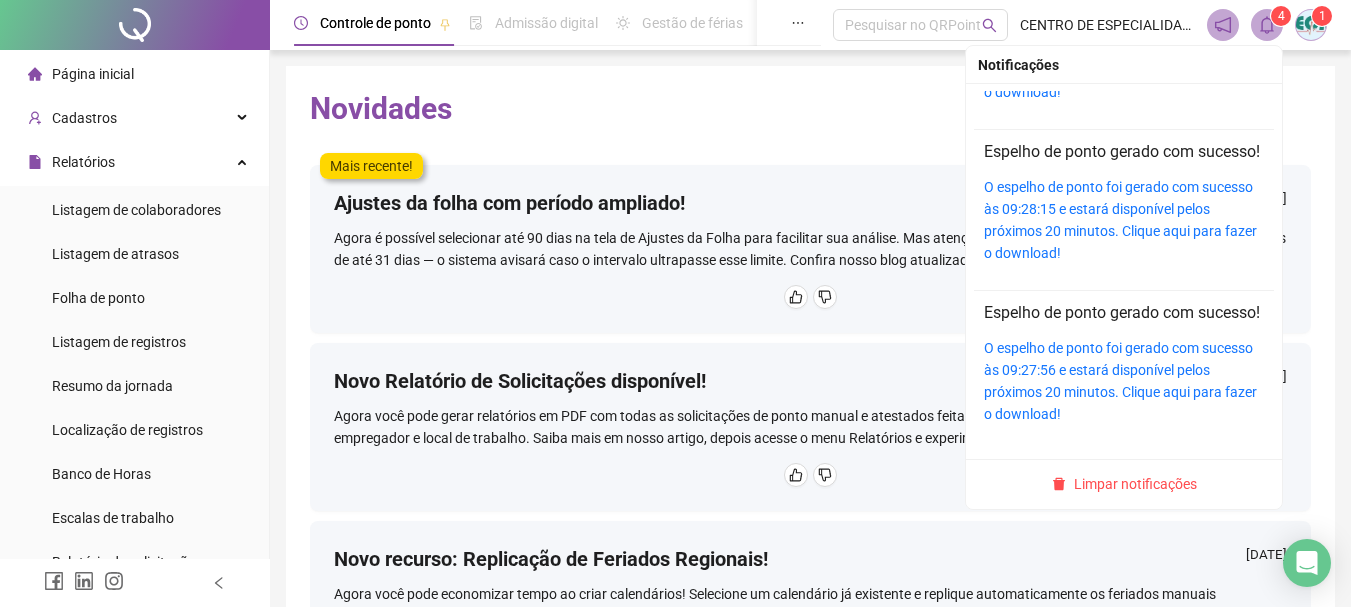 scroll, scrollTop: 300, scrollLeft: 0, axis: vertical 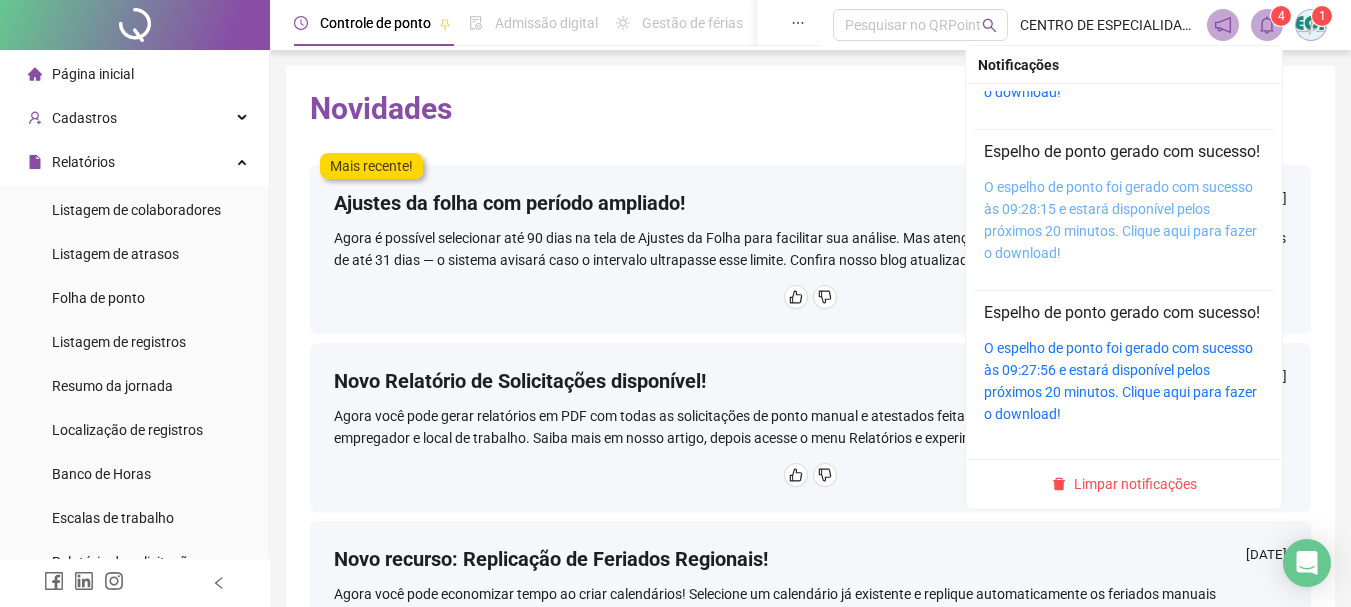 click on "O espelho de ponto foi gerado com sucesso às 09:28:15 e estará disponível pelos próximos 20 minutos.
Clique aqui para fazer o download!" at bounding box center [1120, 220] 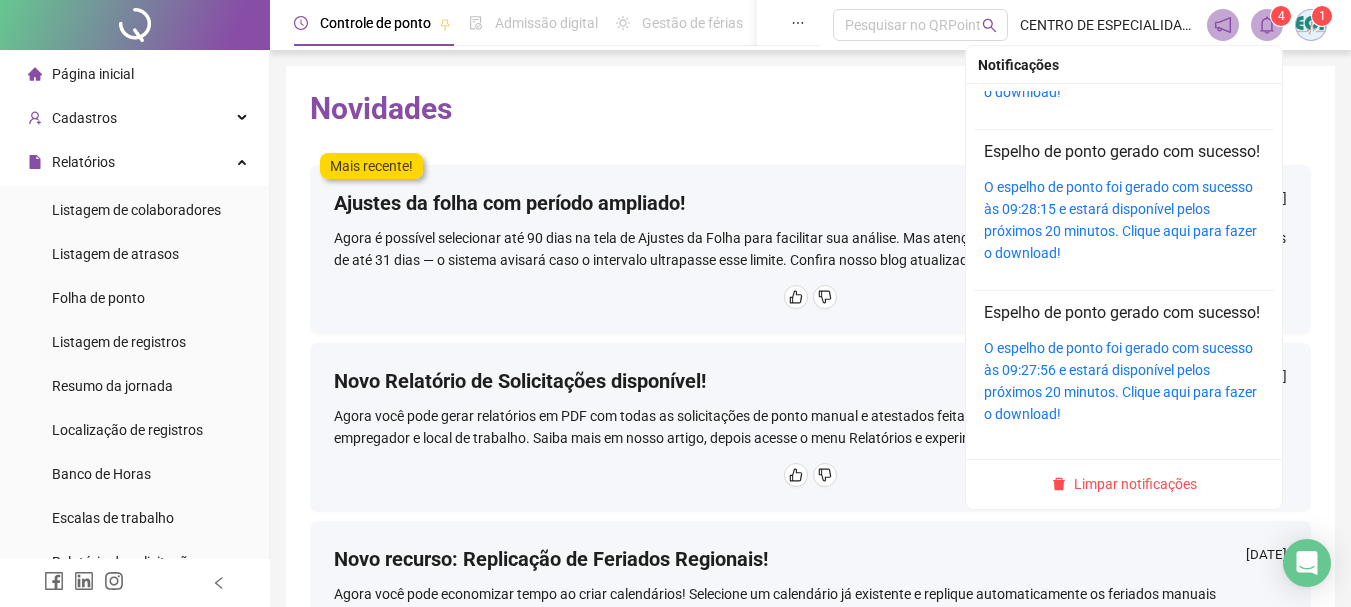 click on "O espelho de ponto foi gerado com sucesso às 09:27:56 e estará disponível pelos próximos 20 minutos.
Clique aqui para fazer o download!" at bounding box center (1124, 381) 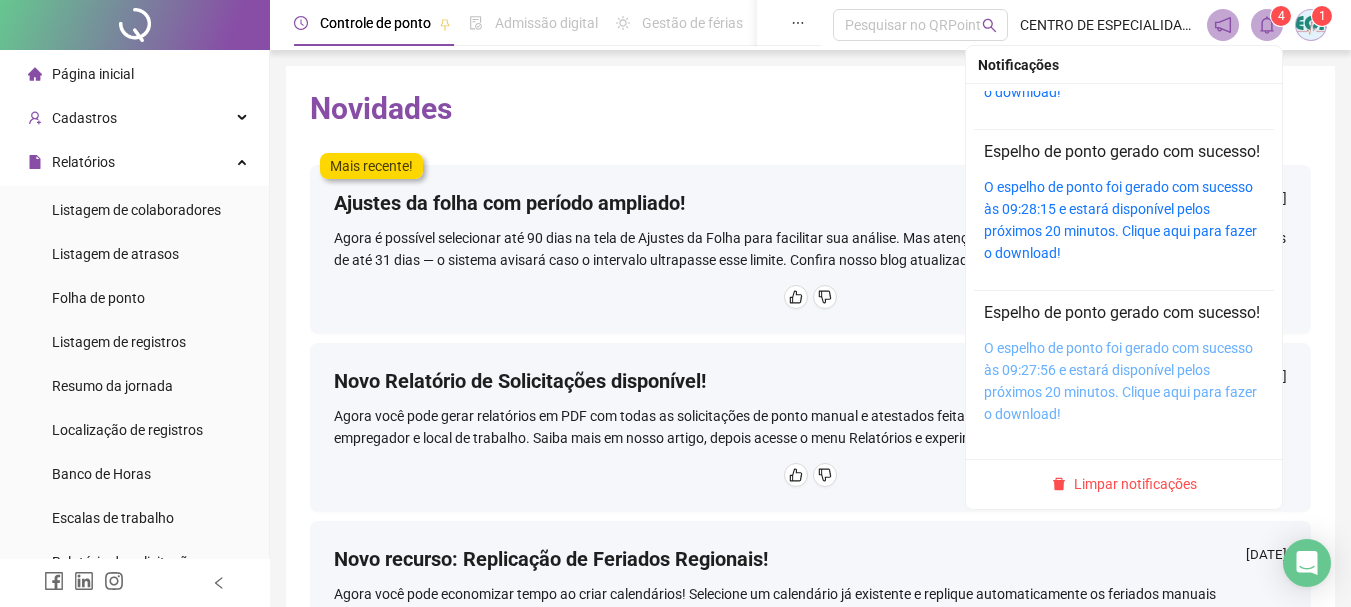 click on "O espelho de ponto foi gerado com sucesso às 09:27:56 e estará disponível pelos próximos 20 minutos.
Clique aqui para fazer o download!" at bounding box center (1120, 381) 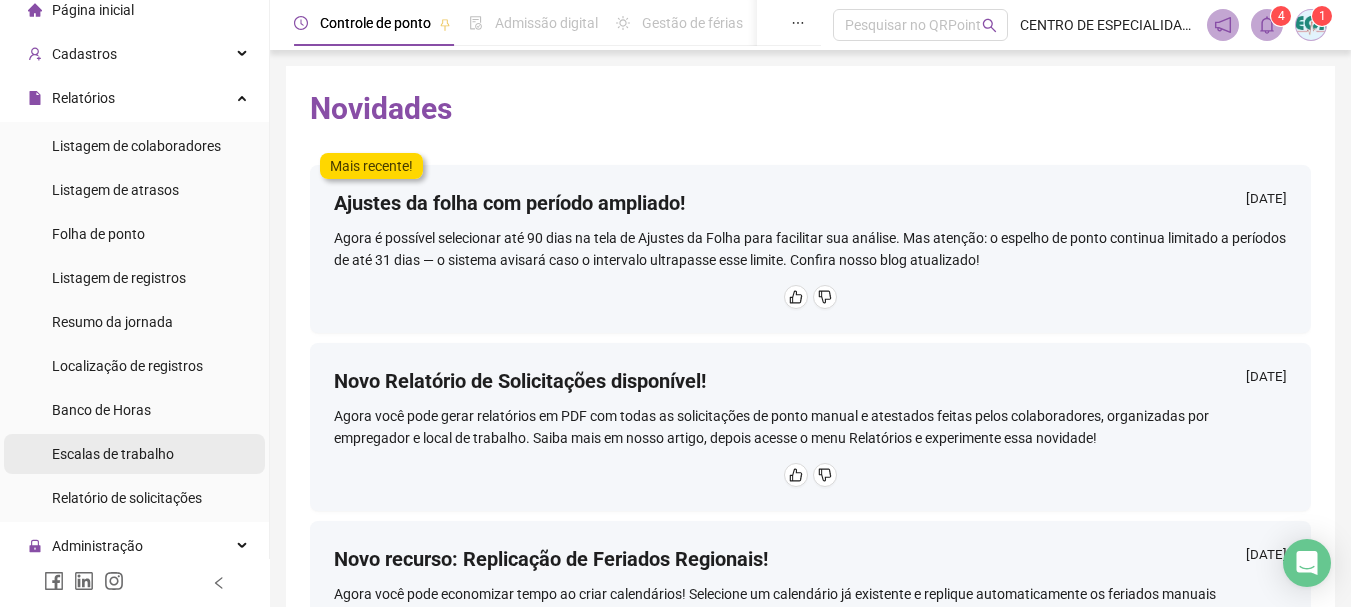 scroll, scrollTop: 200, scrollLeft: 0, axis: vertical 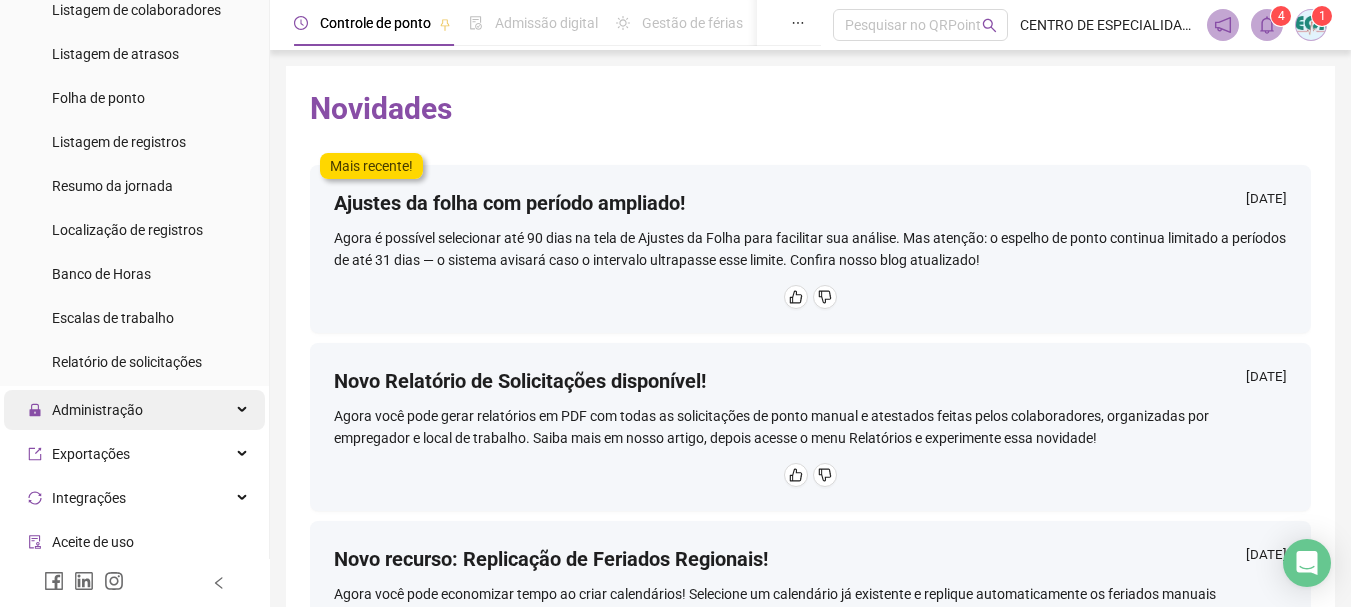 click on "Administração" at bounding box center [134, 410] 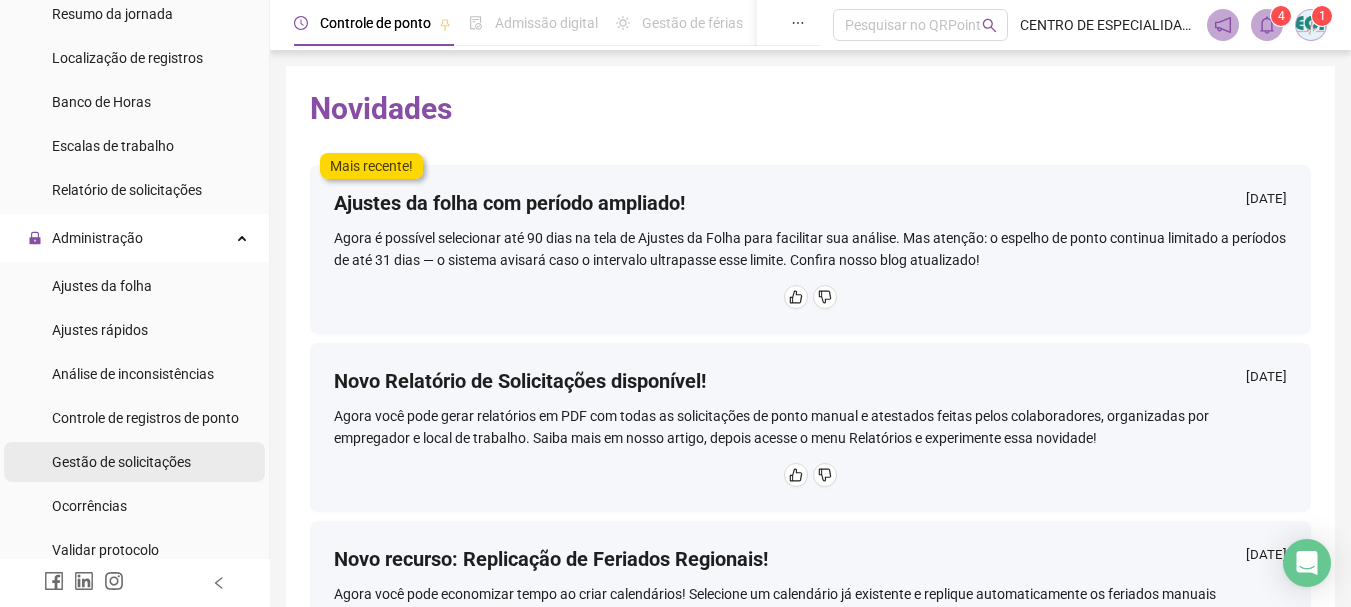 scroll, scrollTop: 400, scrollLeft: 0, axis: vertical 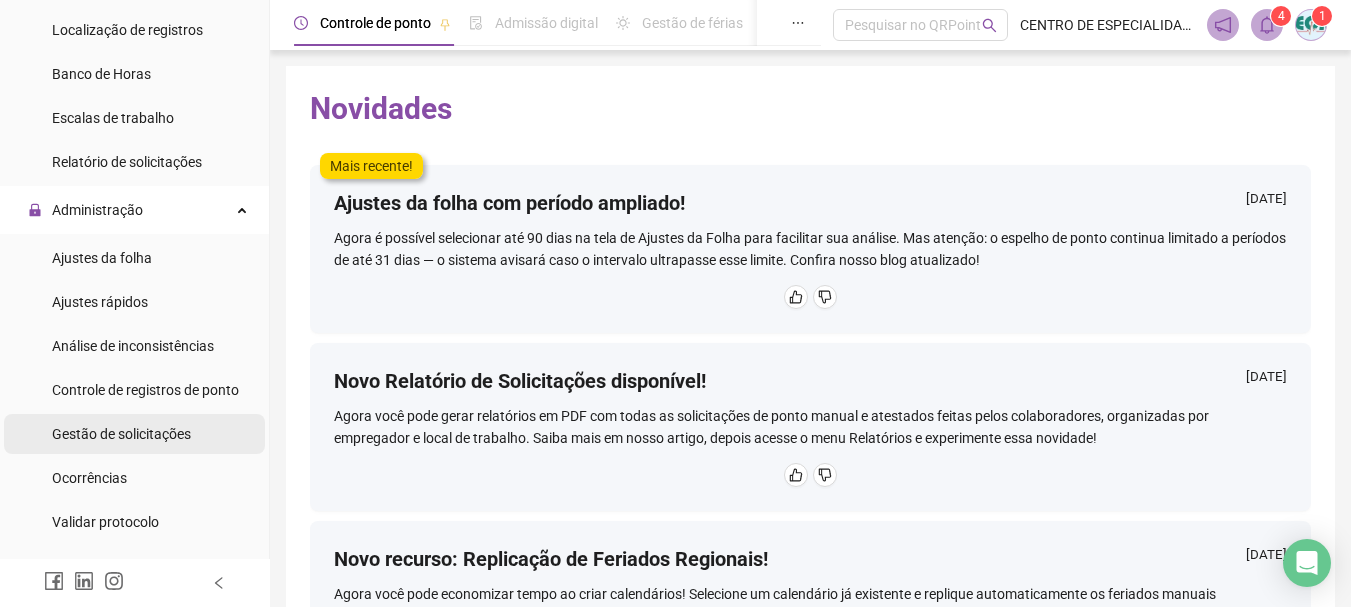 click on "Gestão de solicitações" at bounding box center (121, 434) 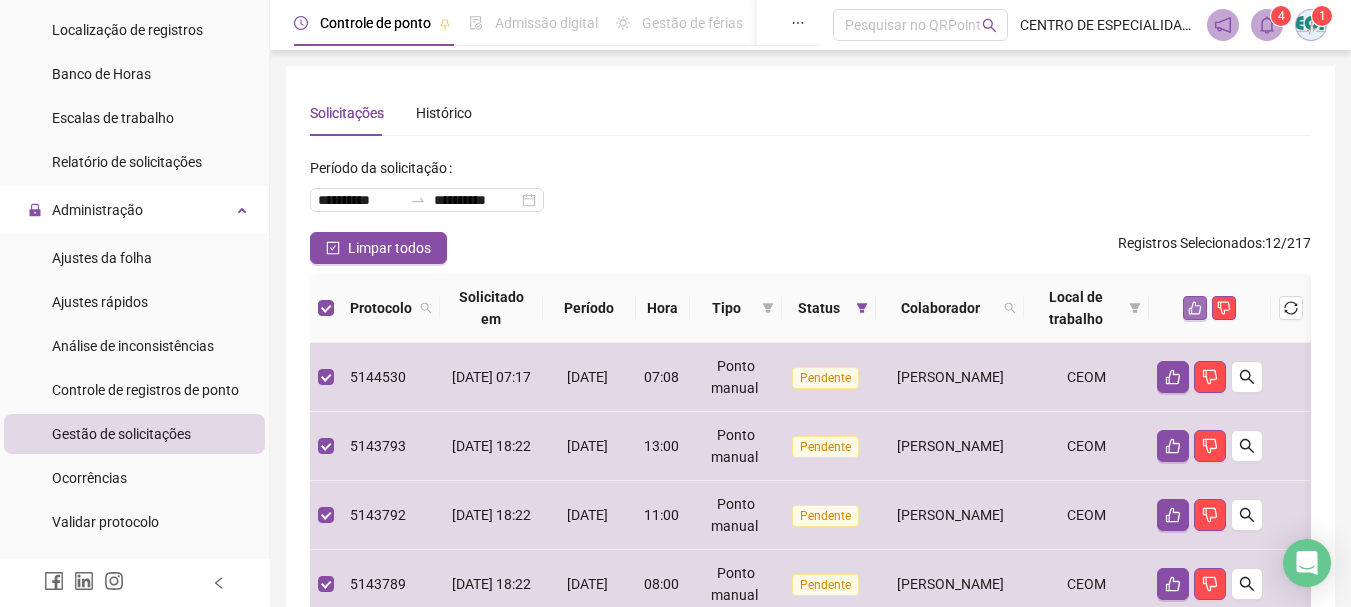 click 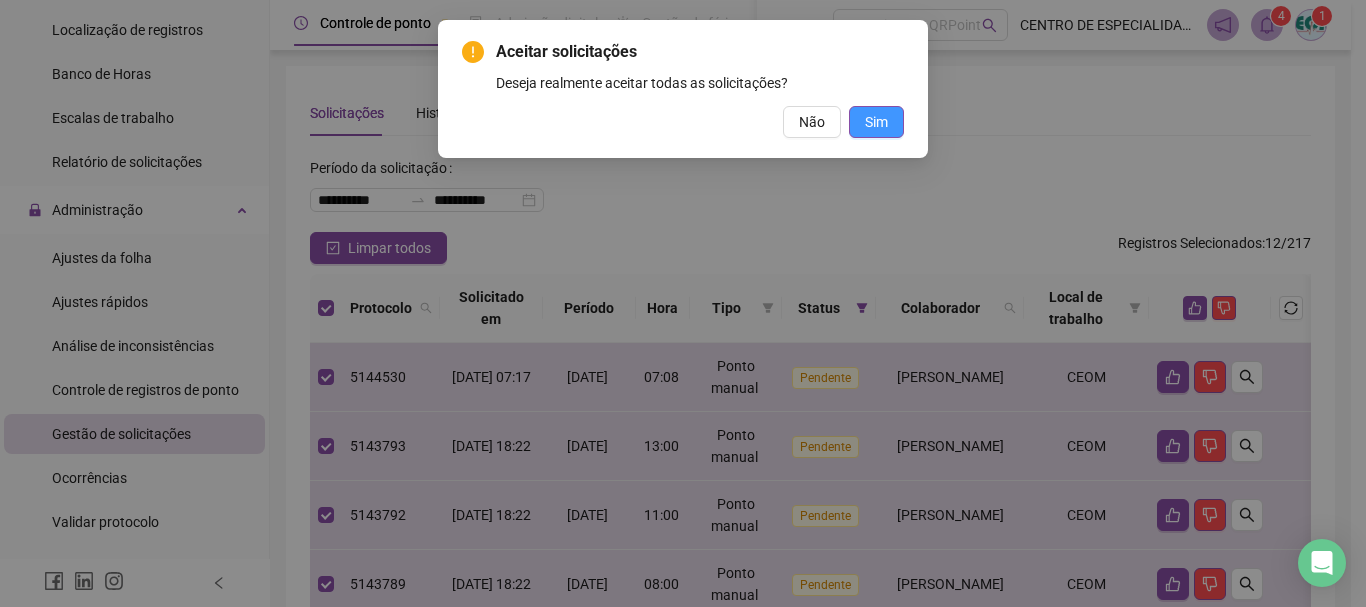 click on "Sim" at bounding box center (876, 122) 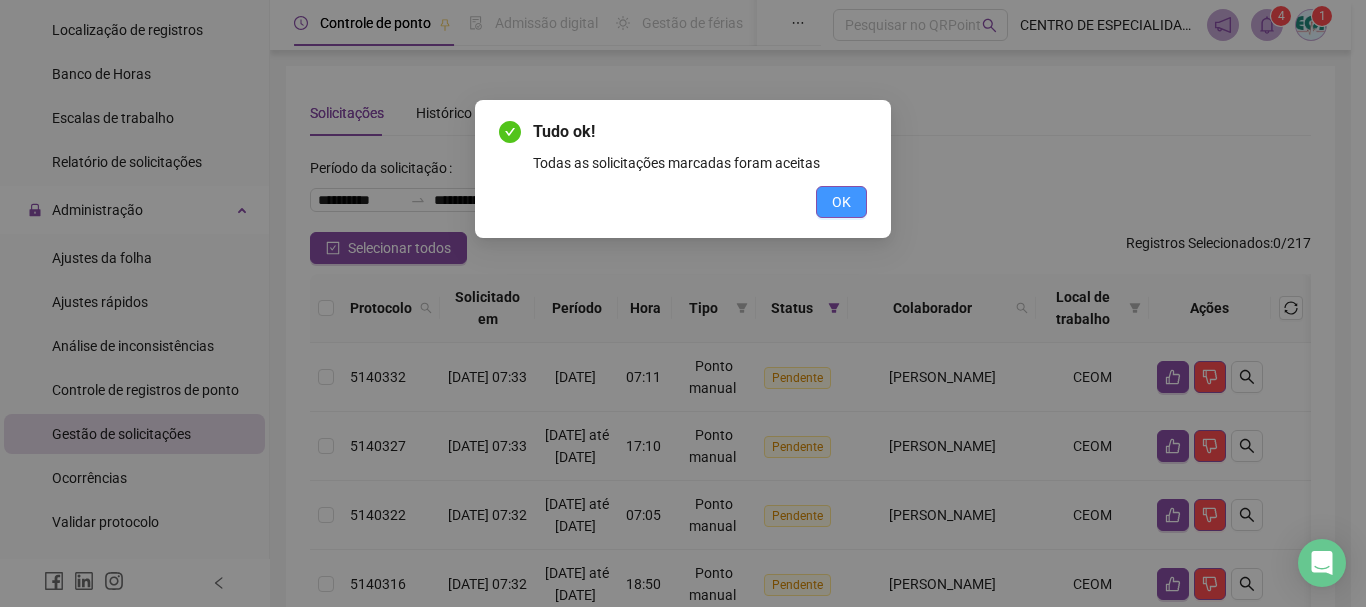 click on "OK" at bounding box center [841, 202] 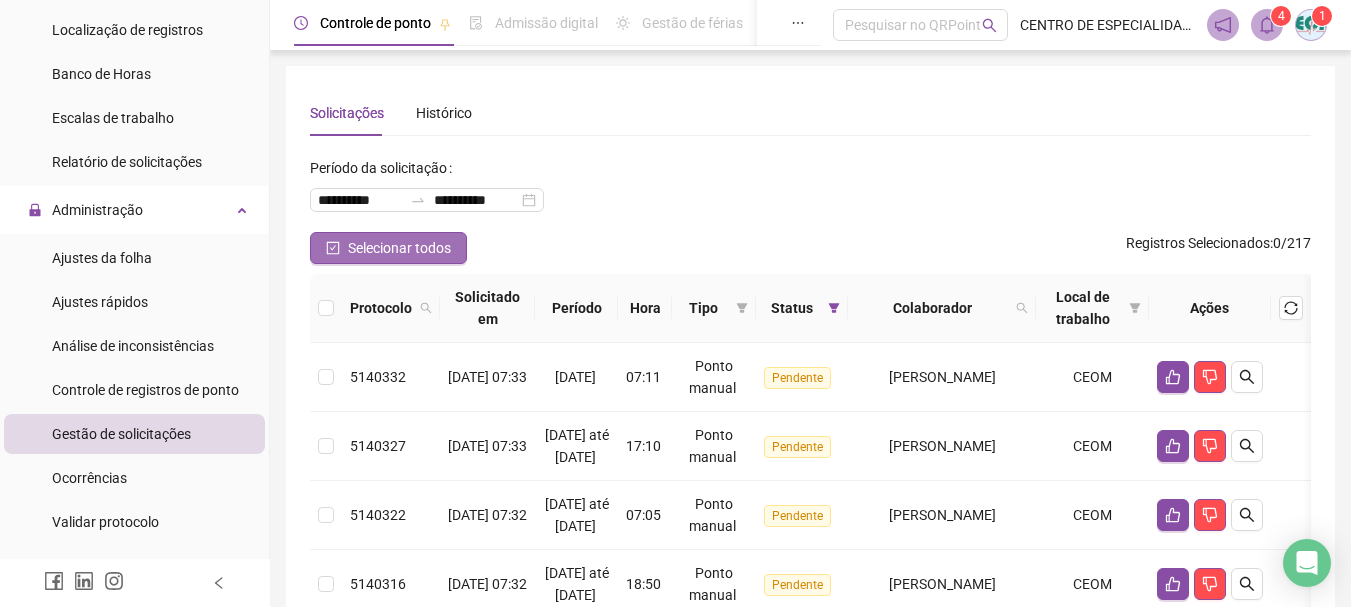click on "Selecionar todos" at bounding box center (399, 248) 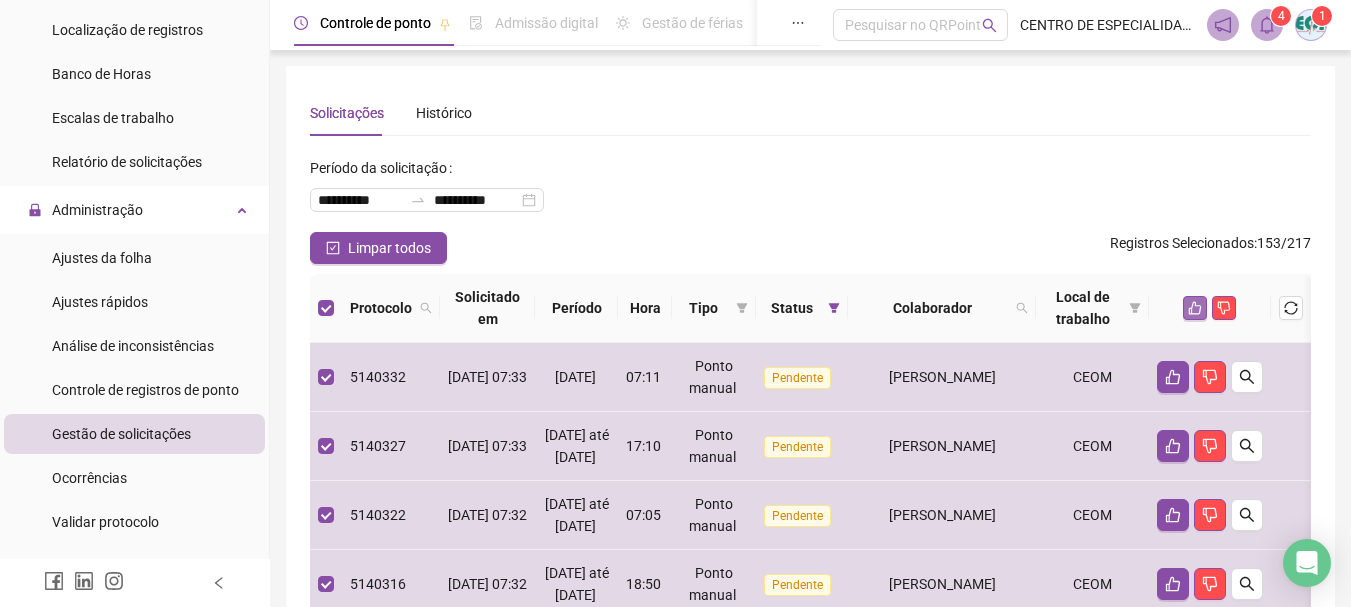 click 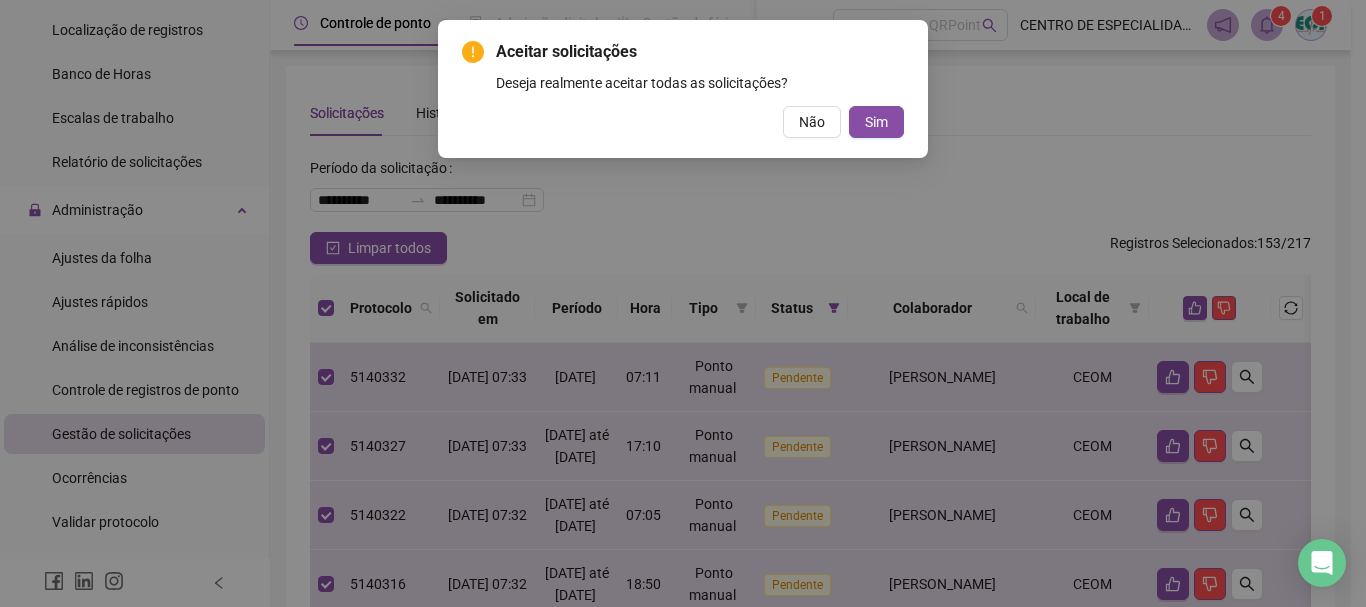 click on "Aceitar solicitações Deseja realmente aceitar todas as solicitações? Não Sim" at bounding box center [683, 89] 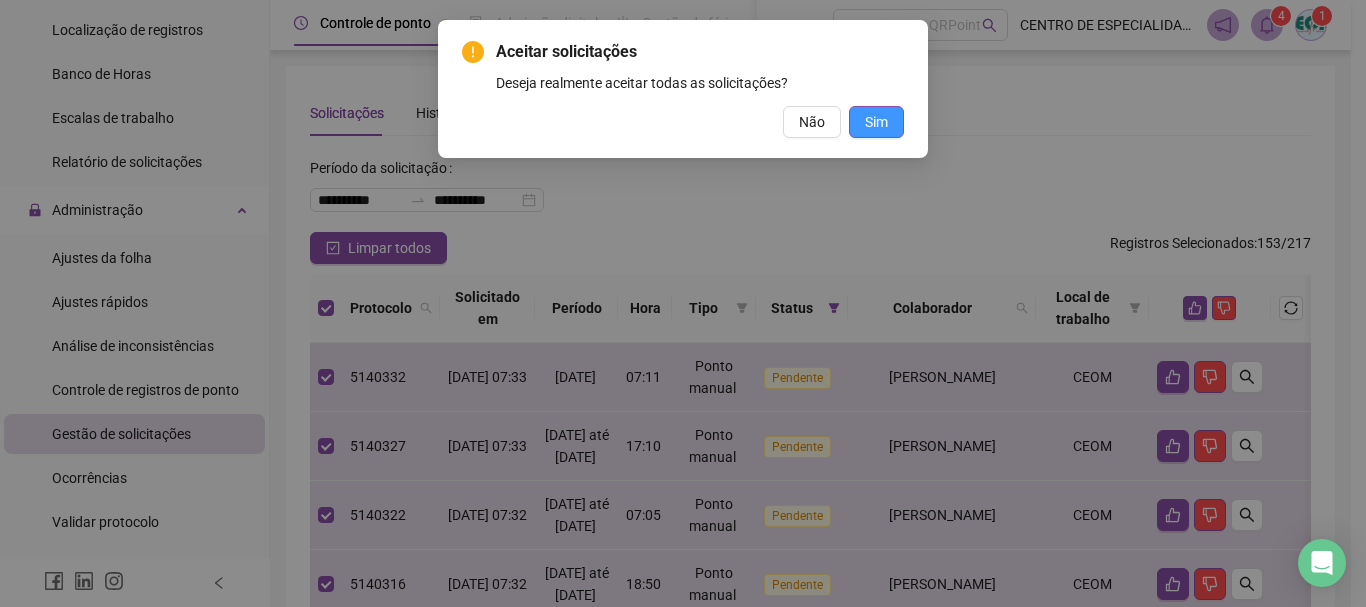 click on "Sim" at bounding box center [876, 122] 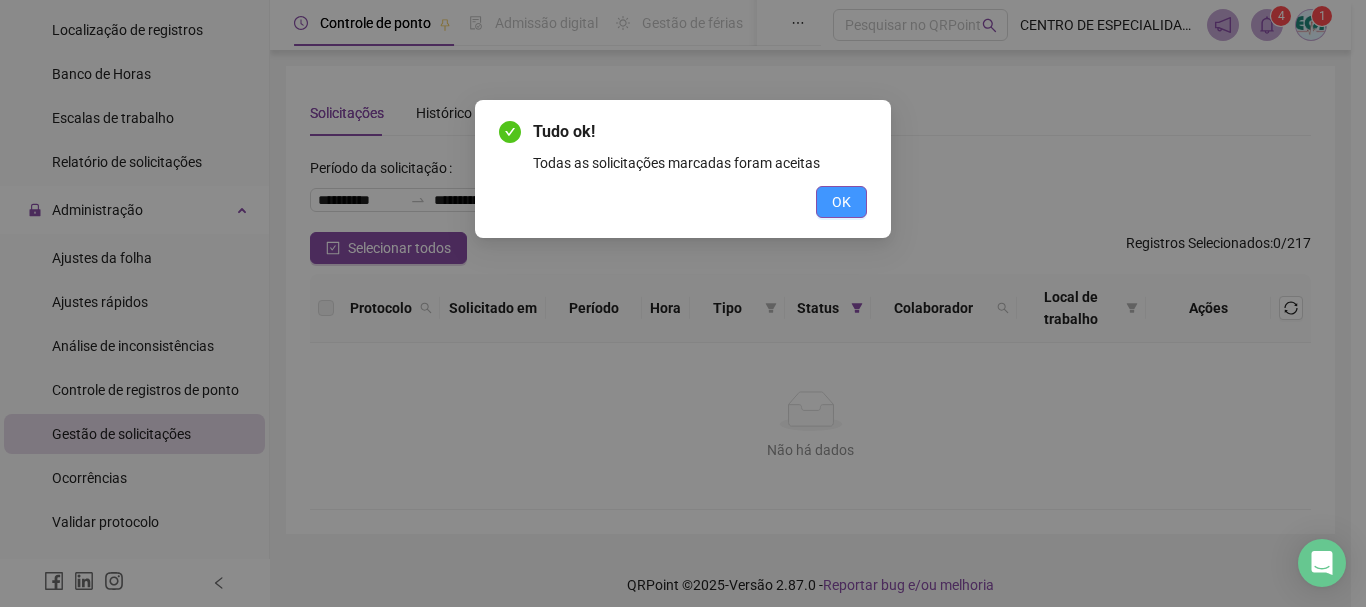 click on "OK" at bounding box center [841, 202] 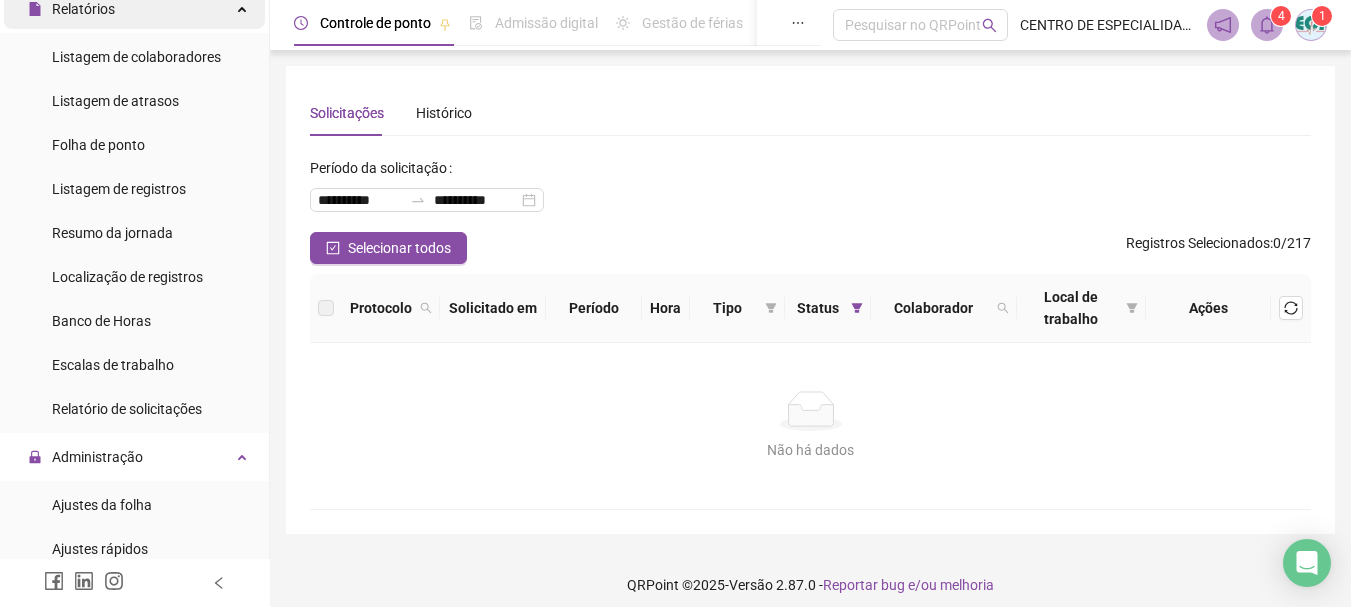 scroll, scrollTop: 0, scrollLeft: 0, axis: both 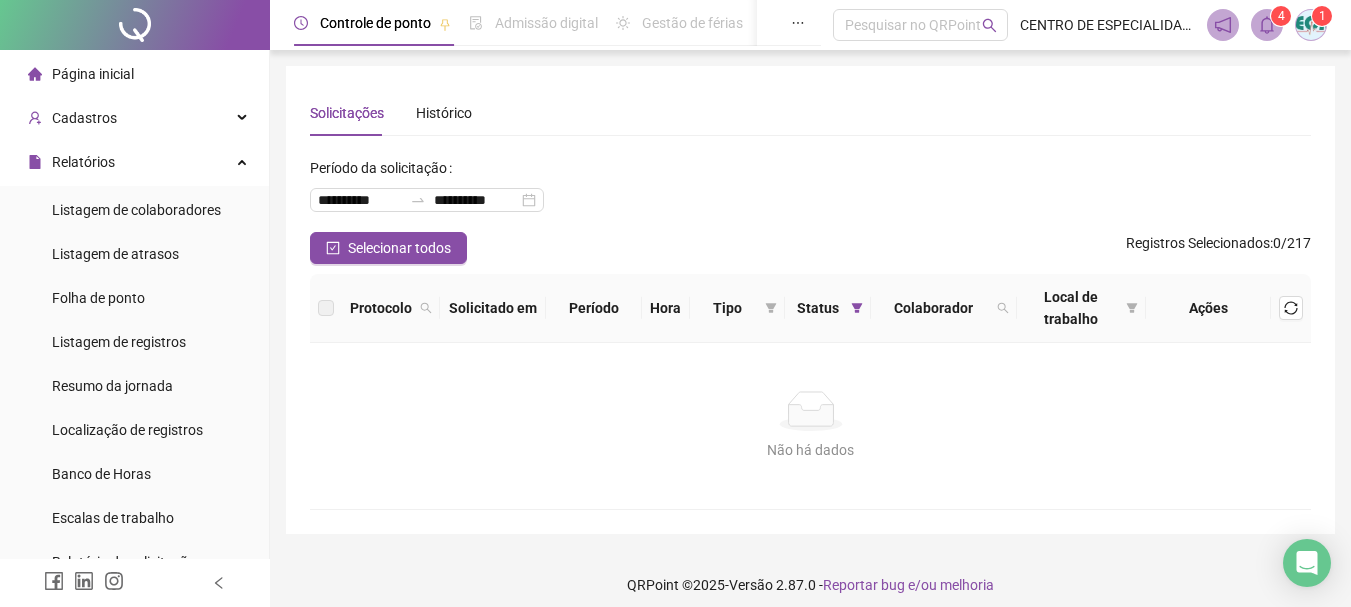 click on "Página inicial" at bounding box center (81, 74) 